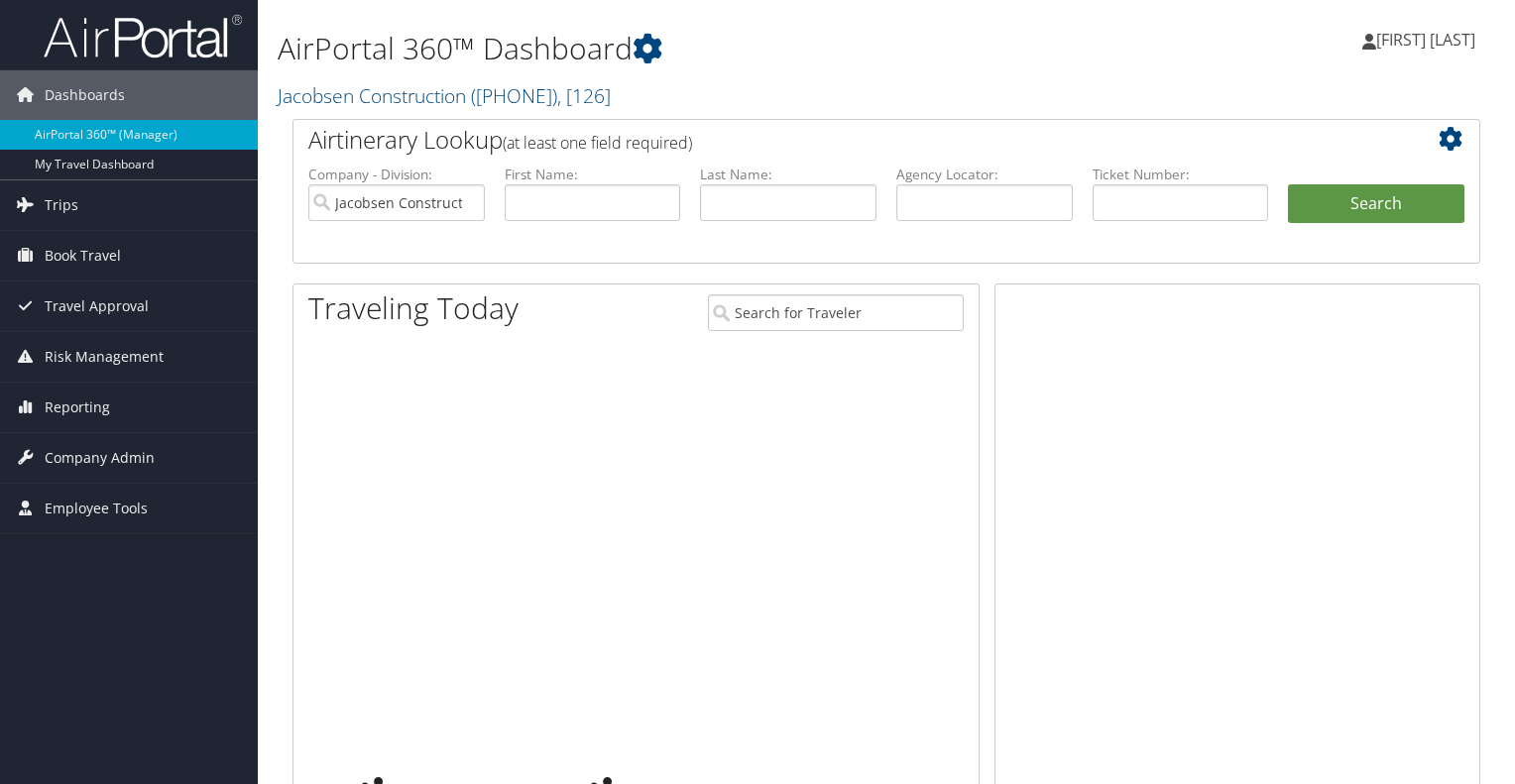 scroll, scrollTop: 0, scrollLeft: 0, axis: both 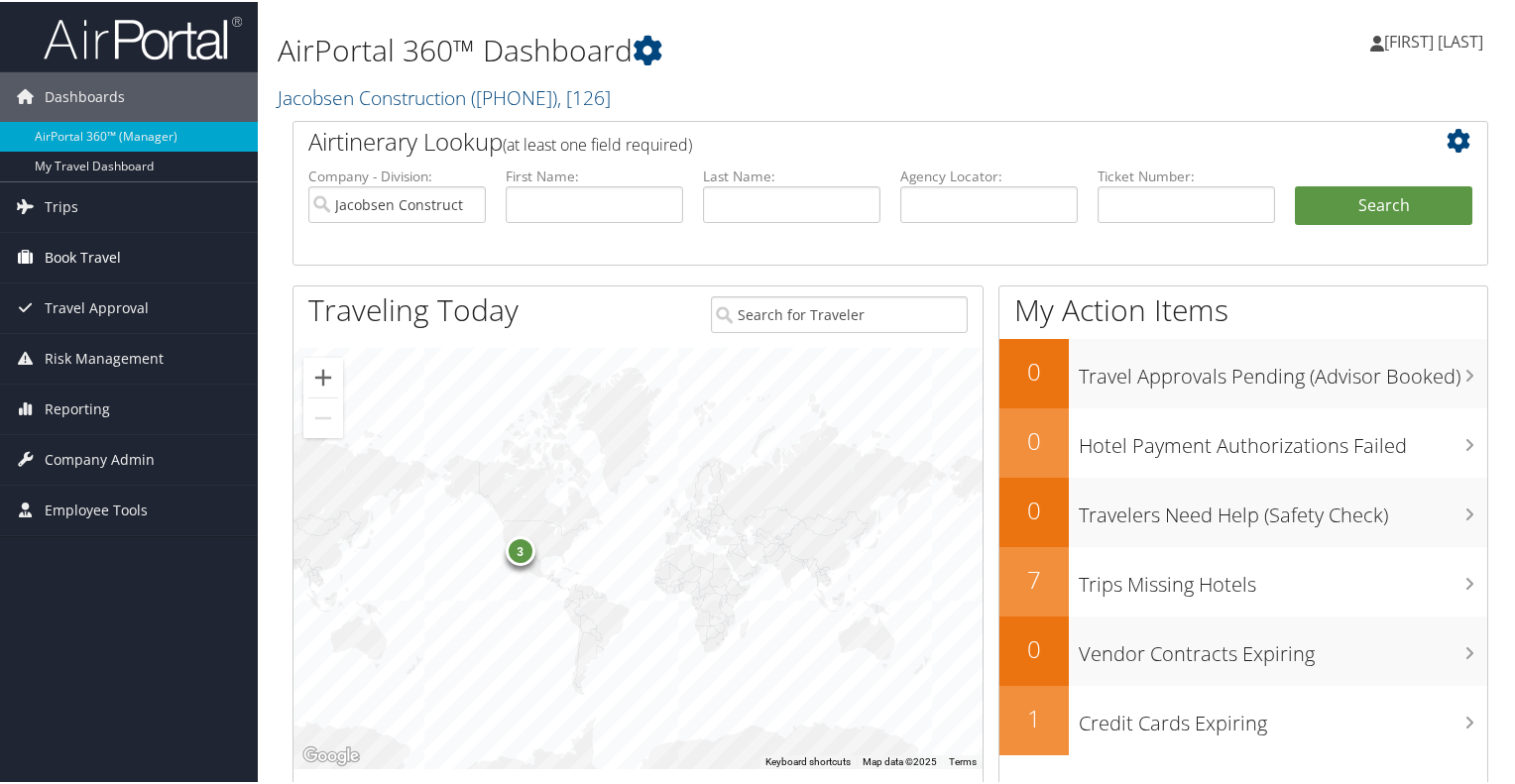 click on "Book Travel" at bounding box center (82, 256) 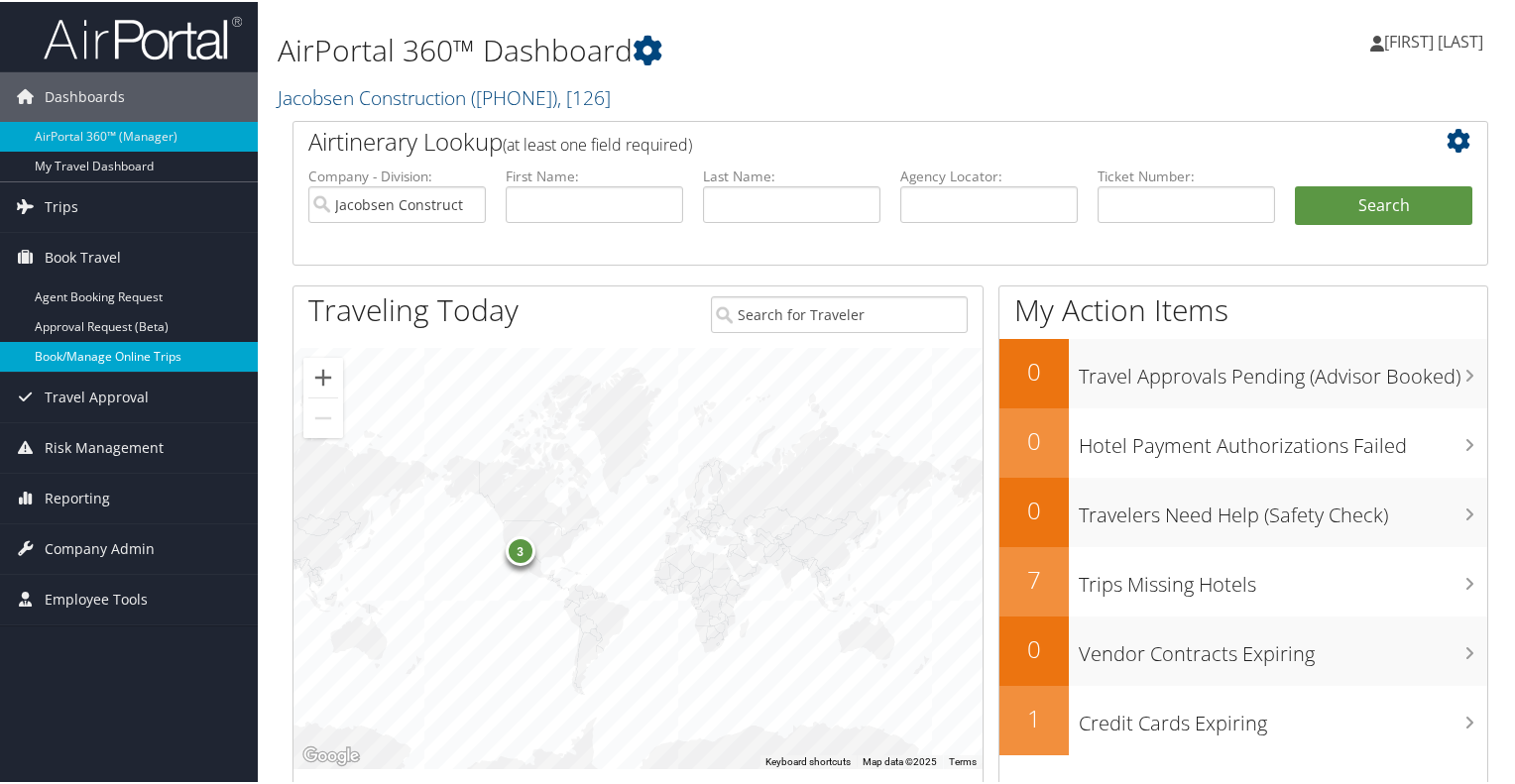click on "Book/Manage Online Trips" at bounding box center (129, 355) 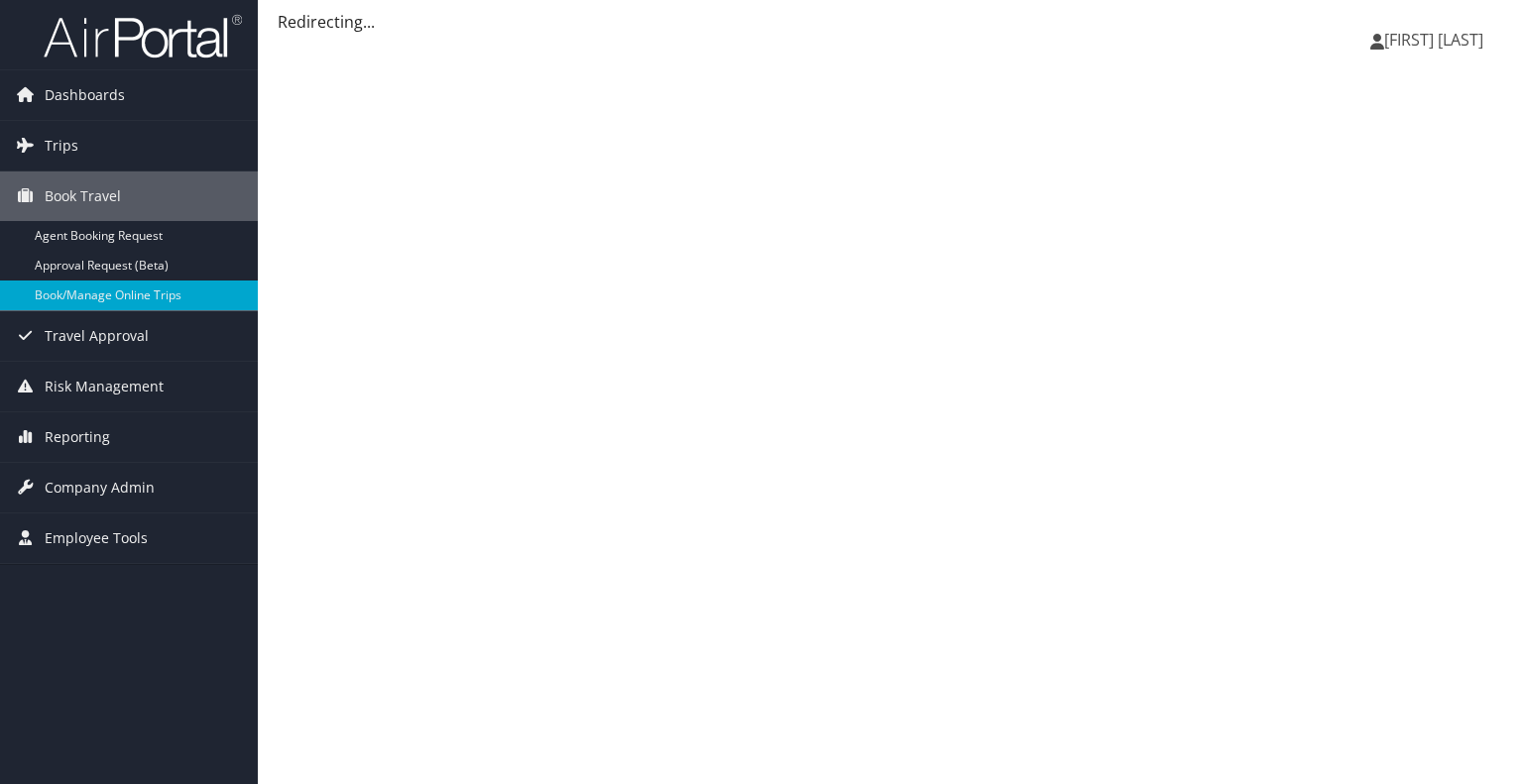 scroll, scrollTop: 0, scrollLeft: 0, axis: both 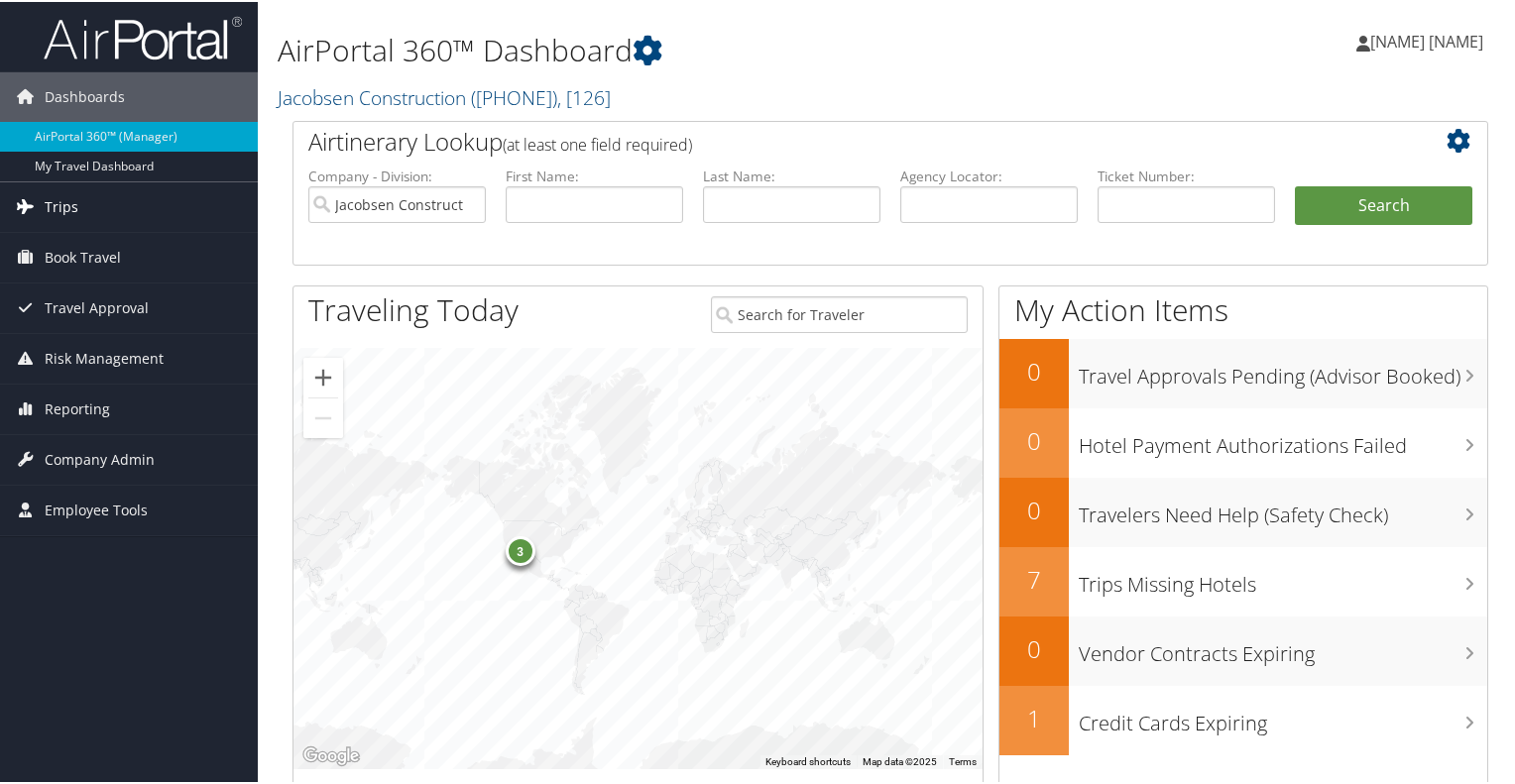 click on "Trips" at bounding box center [129, 205] 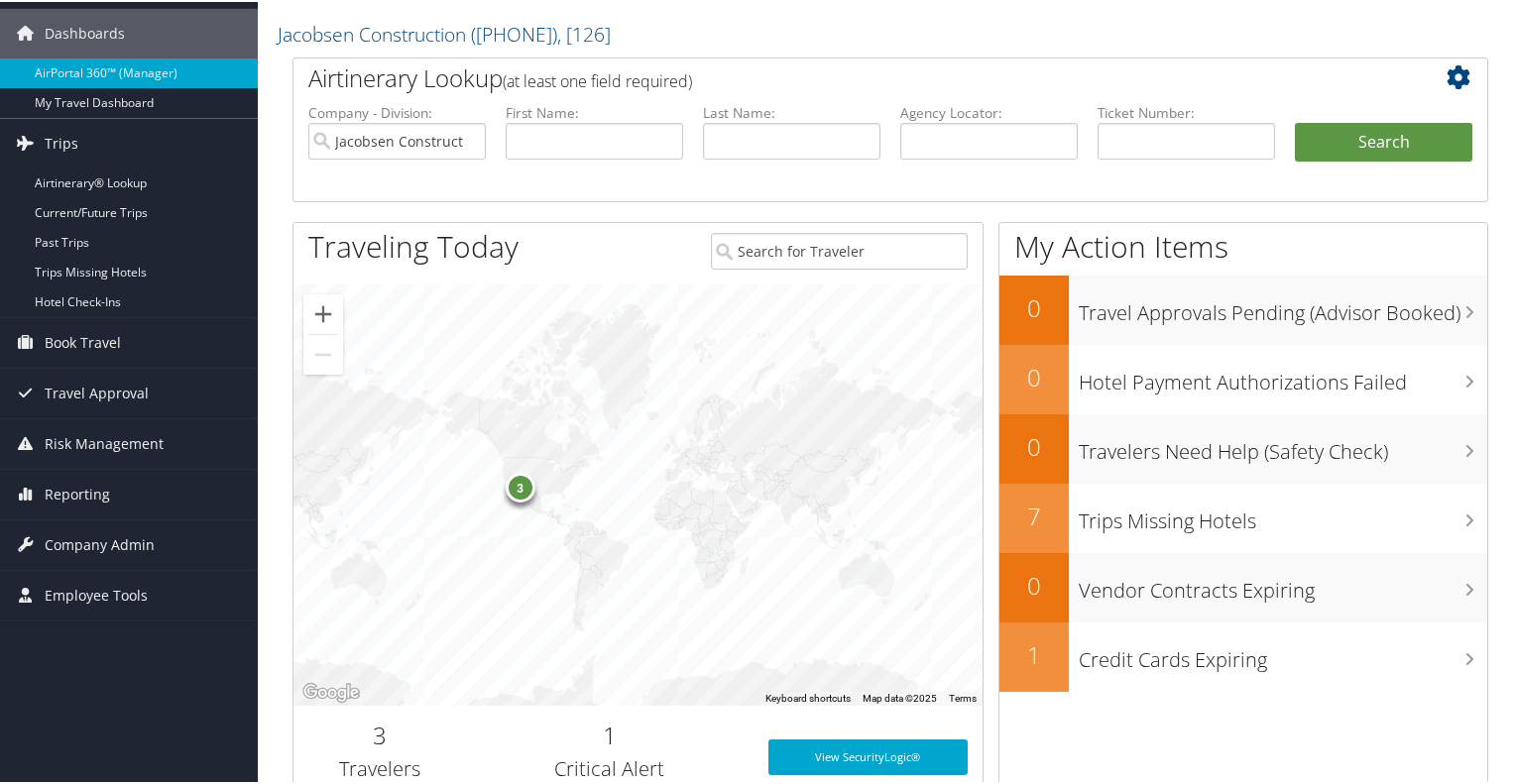 scroll, scrollTop: 99, scrollLeft: 0, axis: vertical 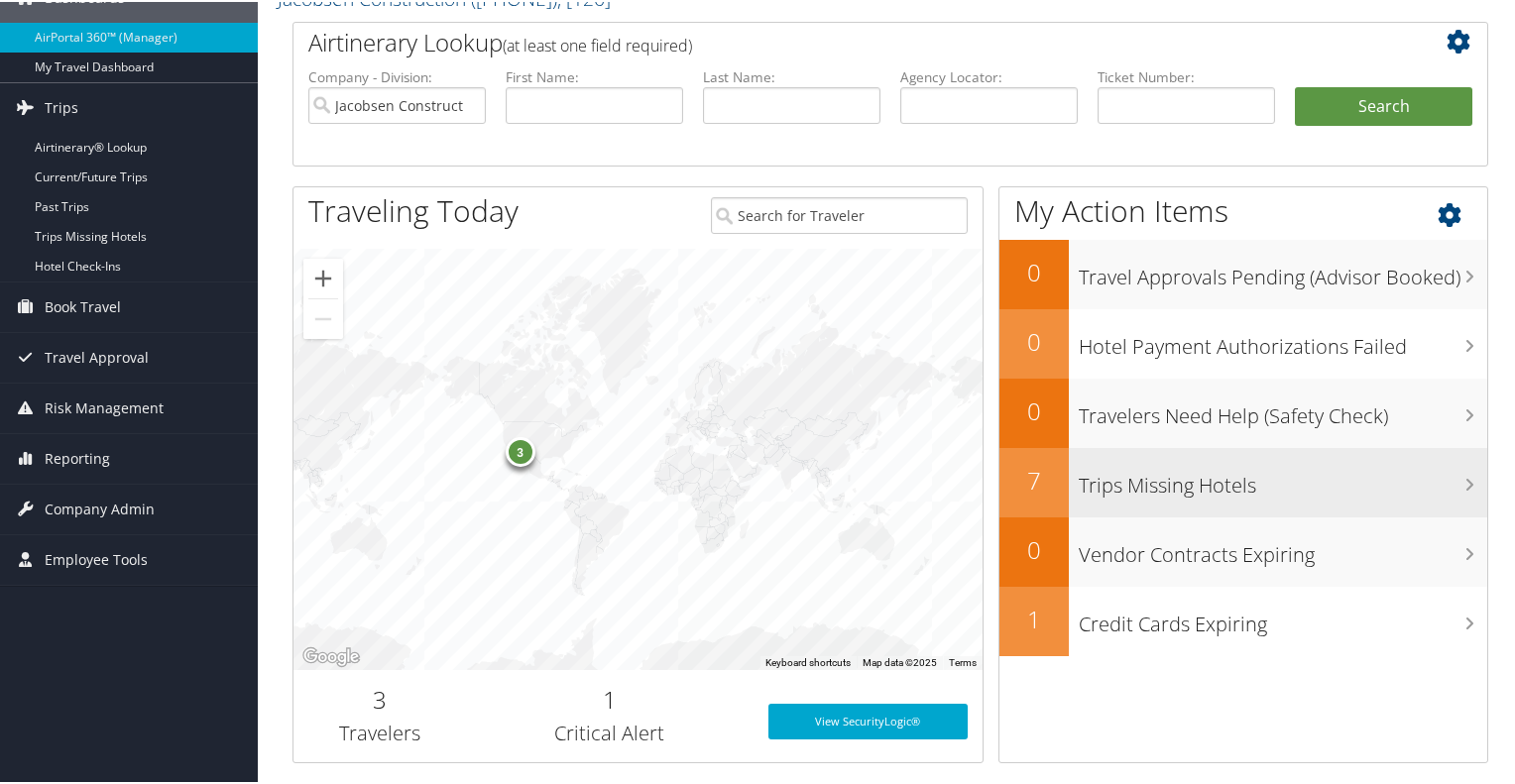 click on "Trips Missing Hotels" at bounding box center [1283, 479] 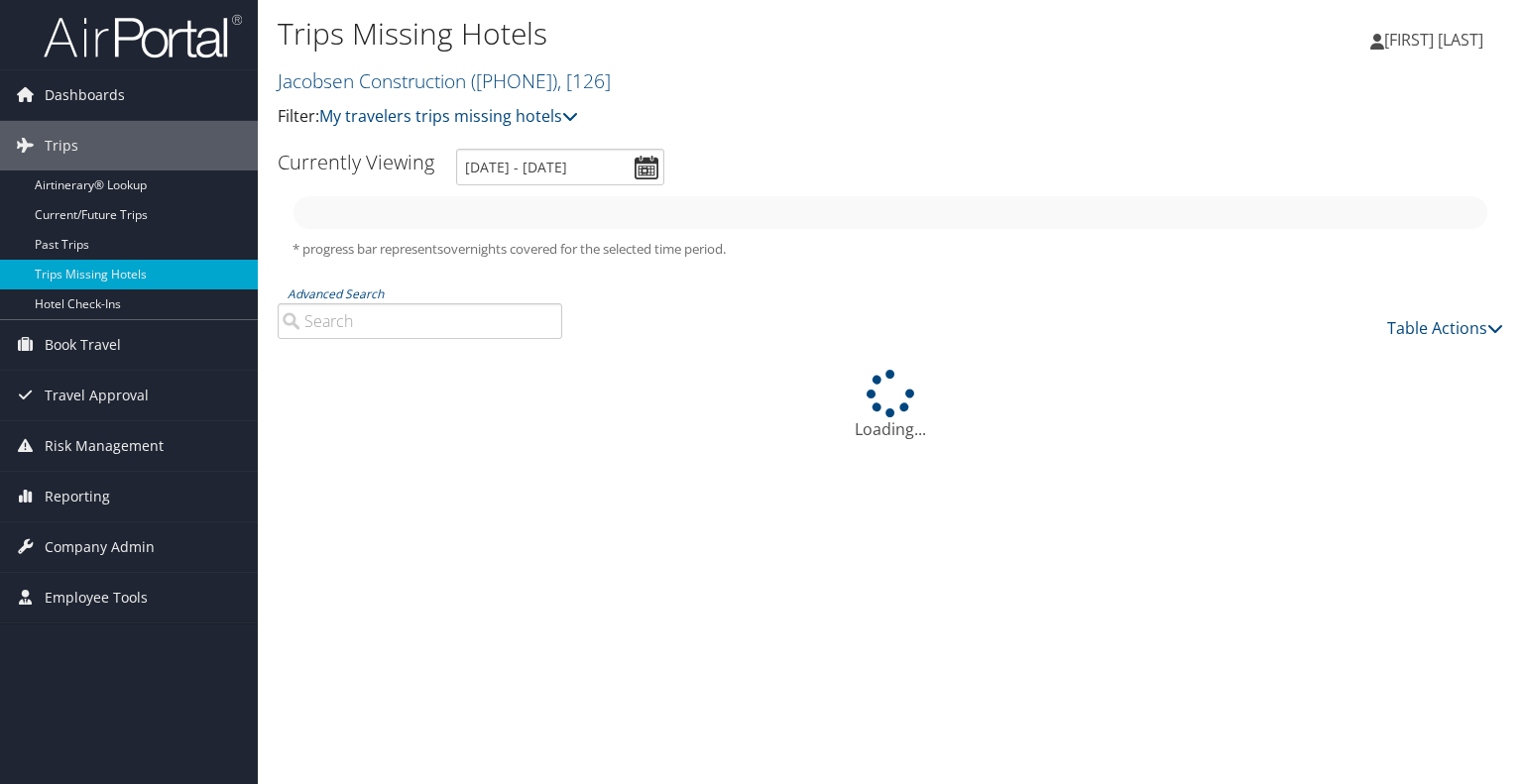 scroll, scrollTop: 0, scrollLeft: 0, axis: both 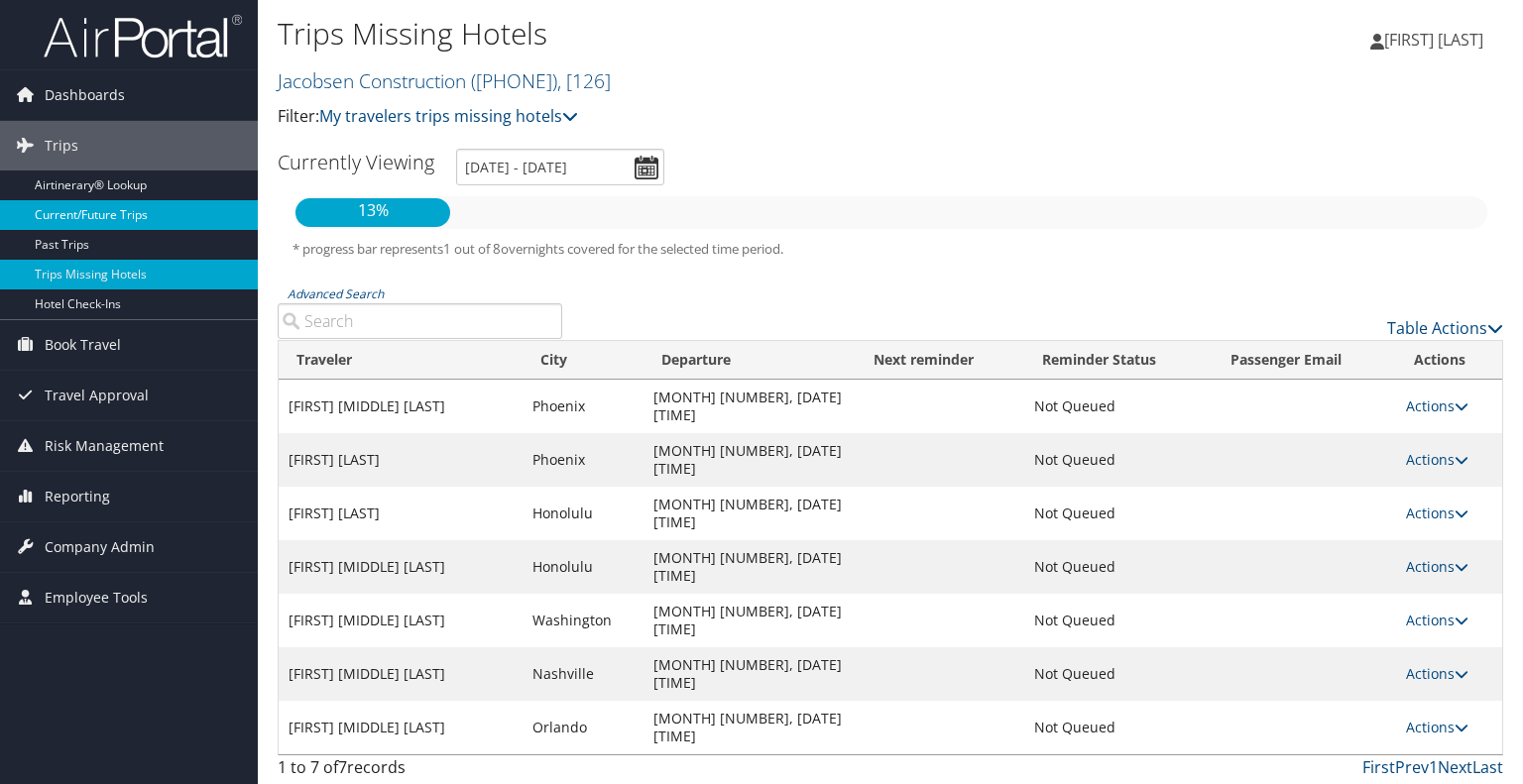 click on "Current/Future Trips" at bounding box center (129, 215) 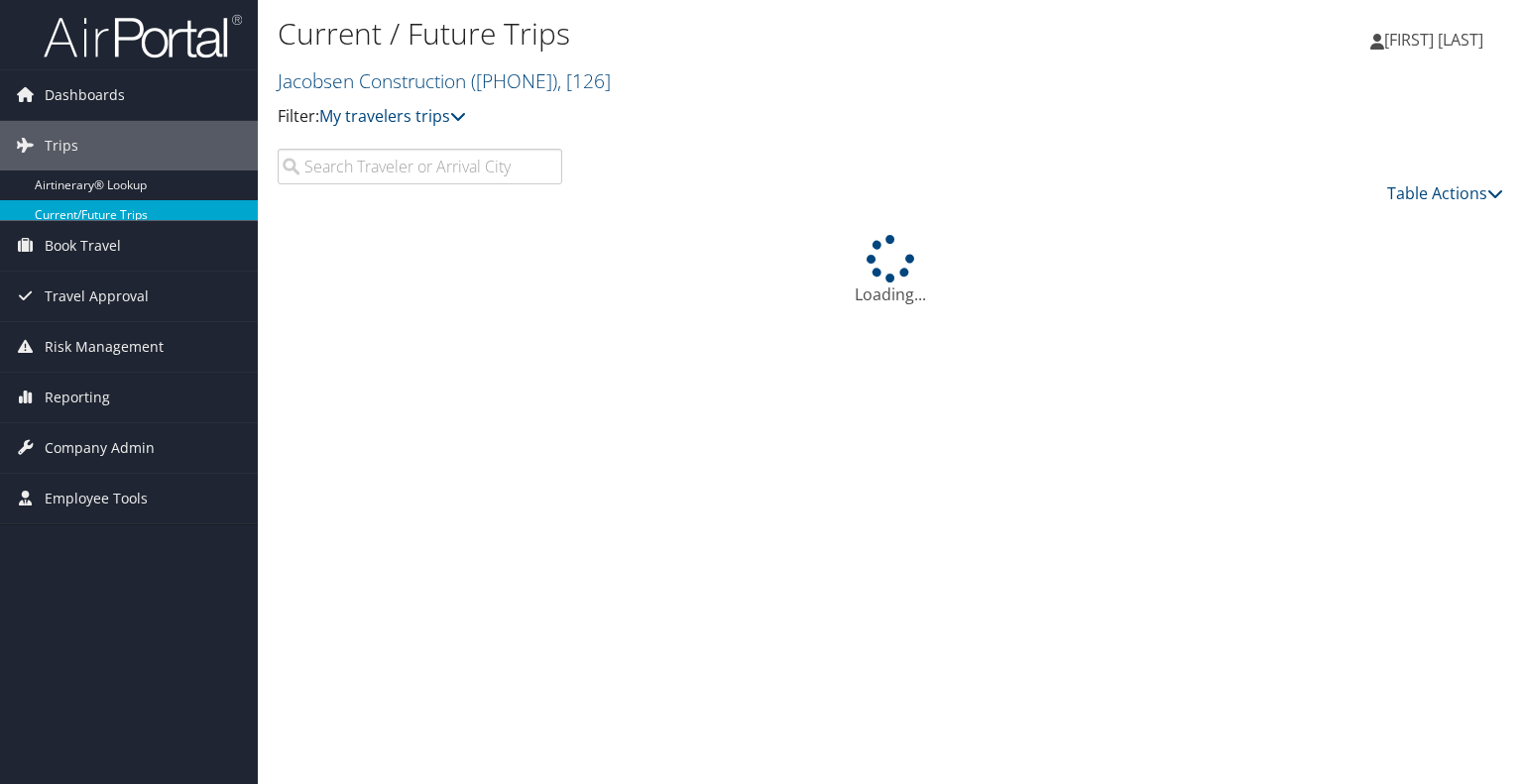 scroll, scrollTop: 0, scrollLeft: 0, axis: both 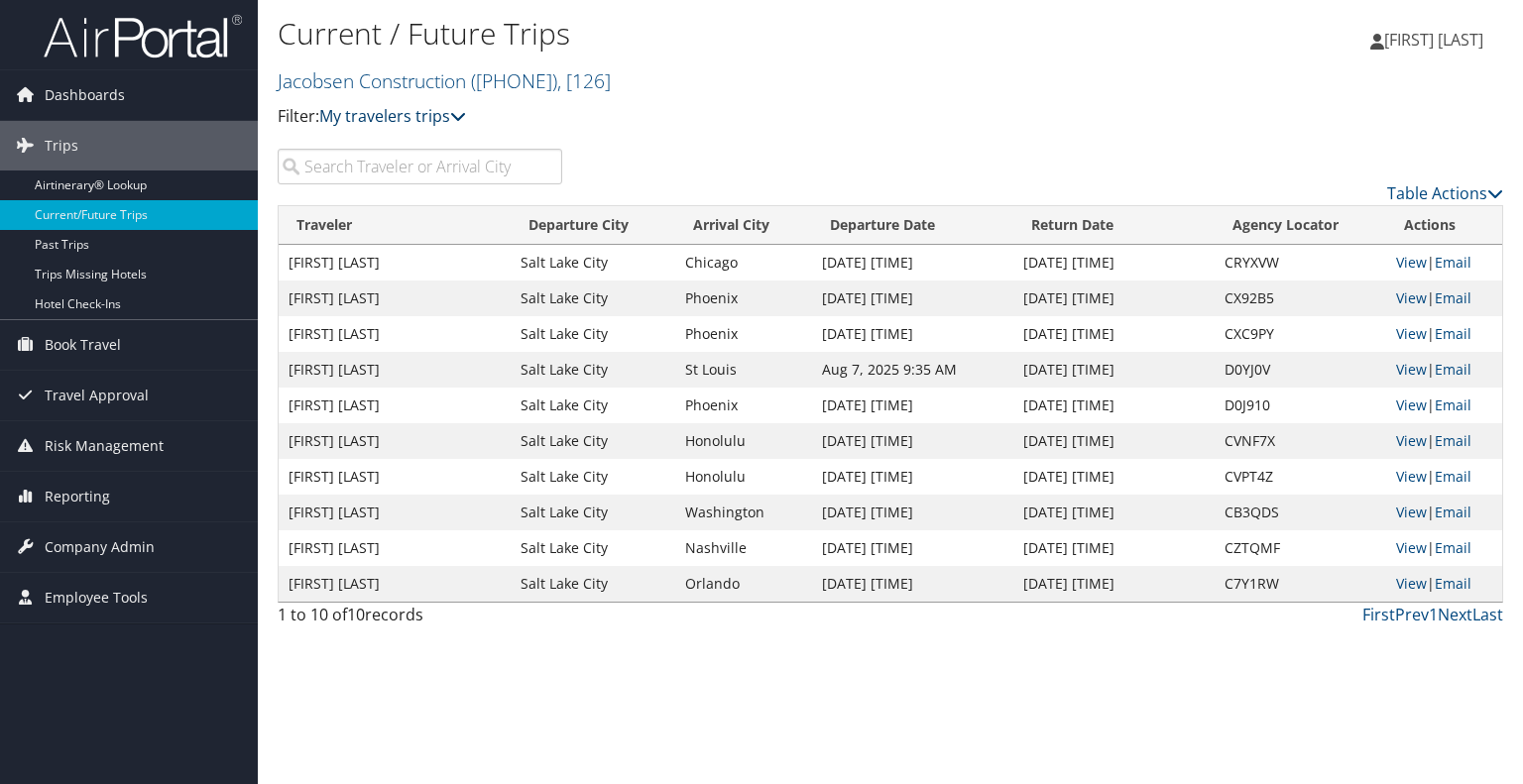 click at bounding box center (458, 116) 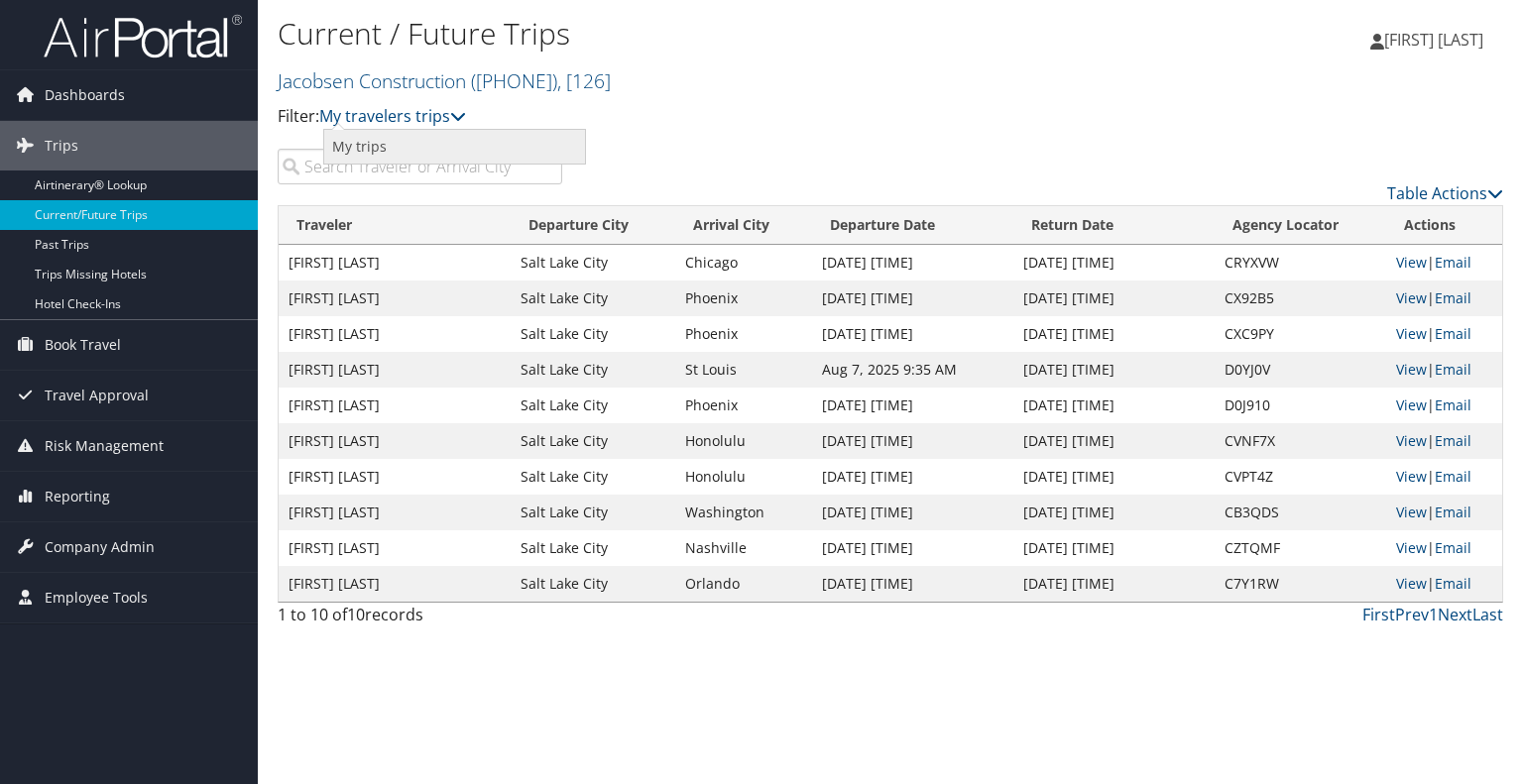 click on "My trips" at bounding box center [454, 147] 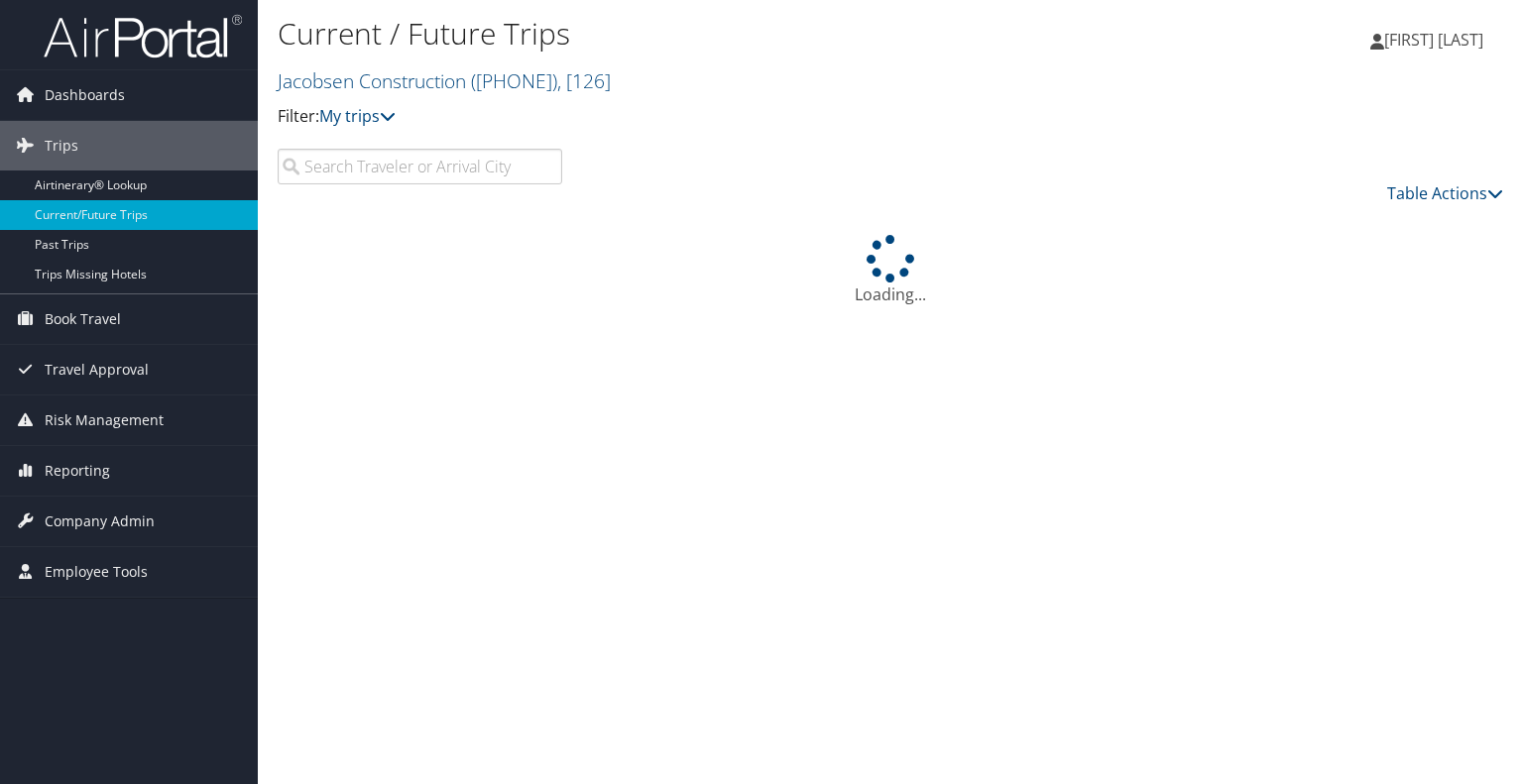 scroll, scrollTop: 0, scrollLeft: 0, axis: both 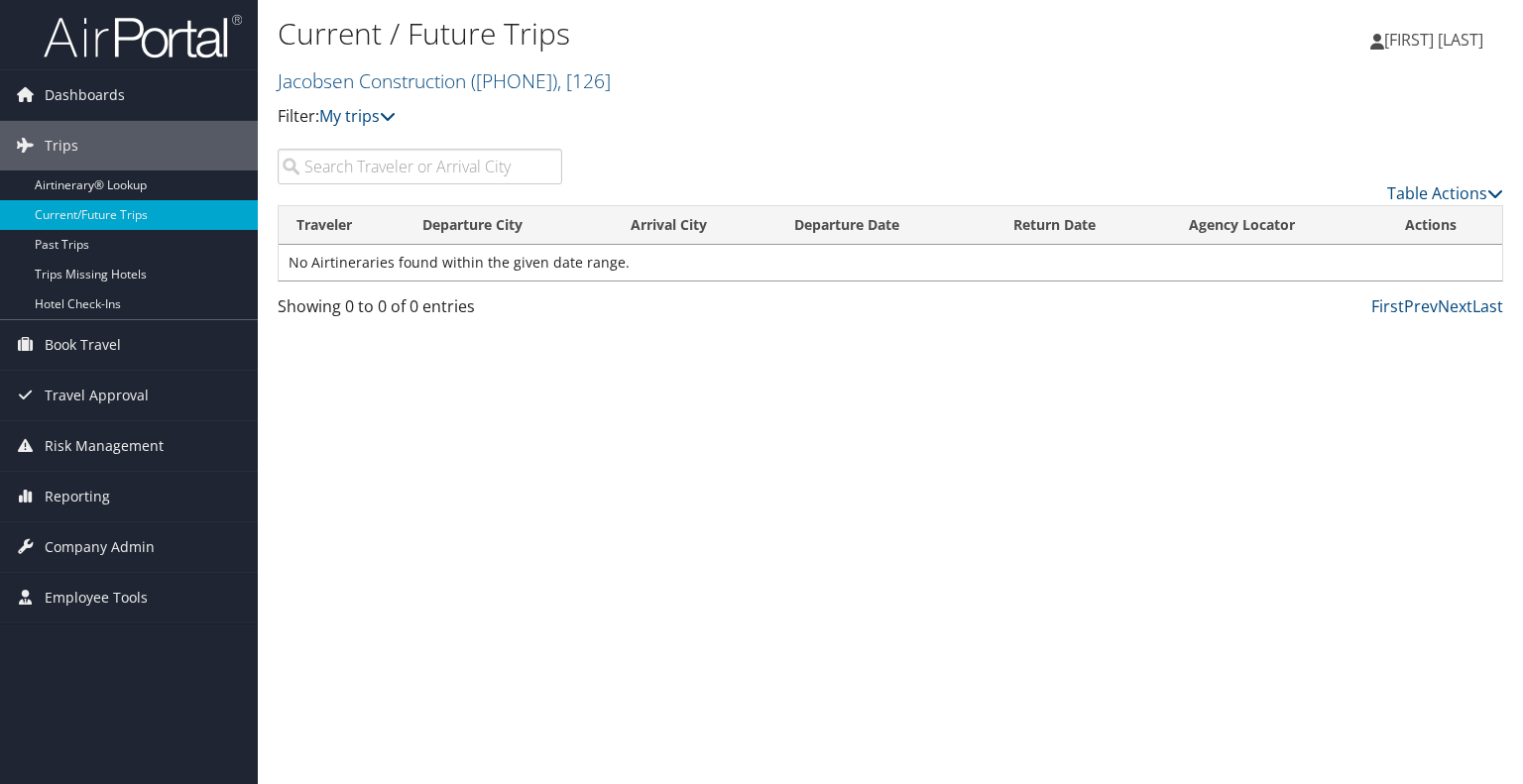 click at bounding box center [419, 167] 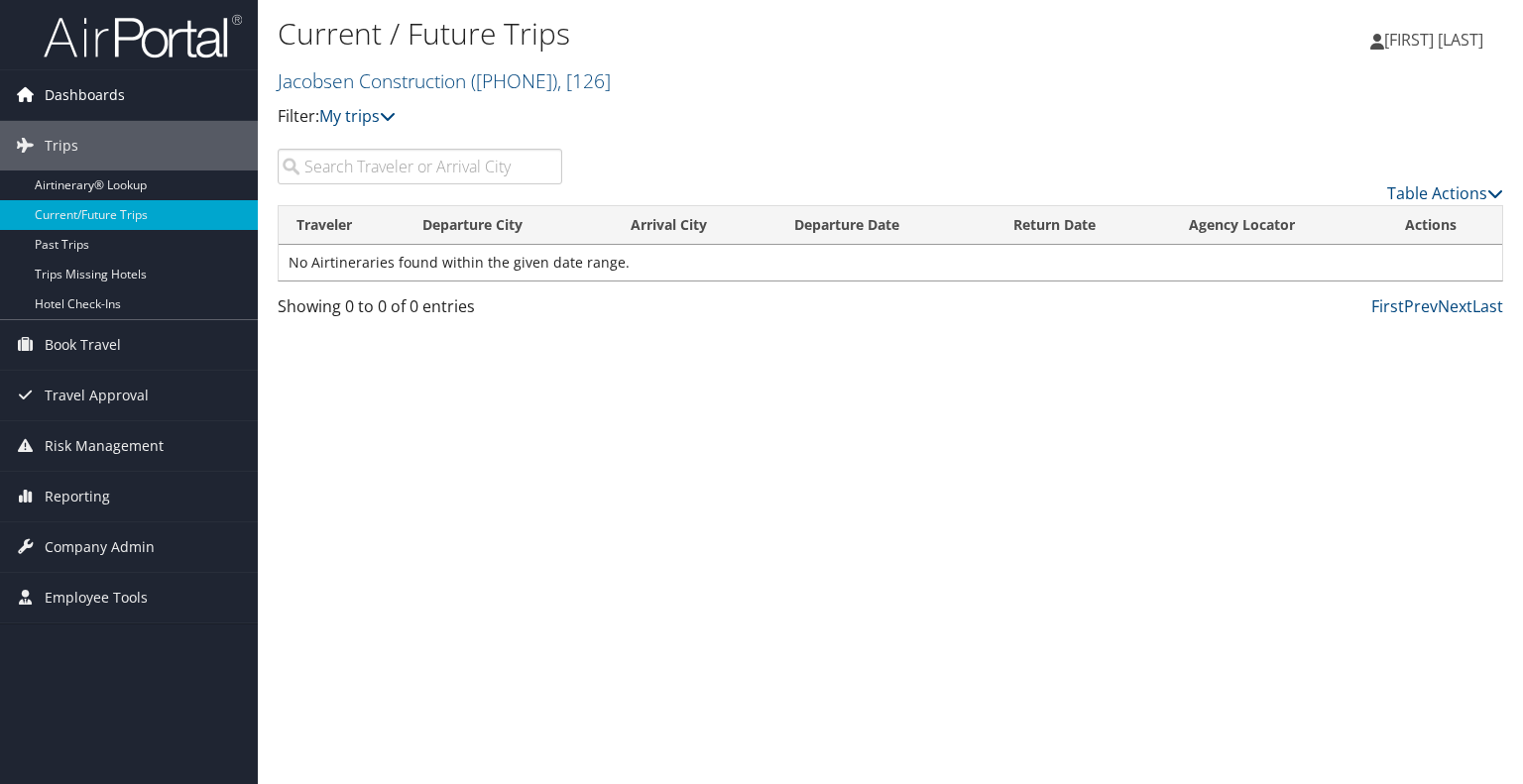 click on "Dashboards" at bounding box center (84, 95) 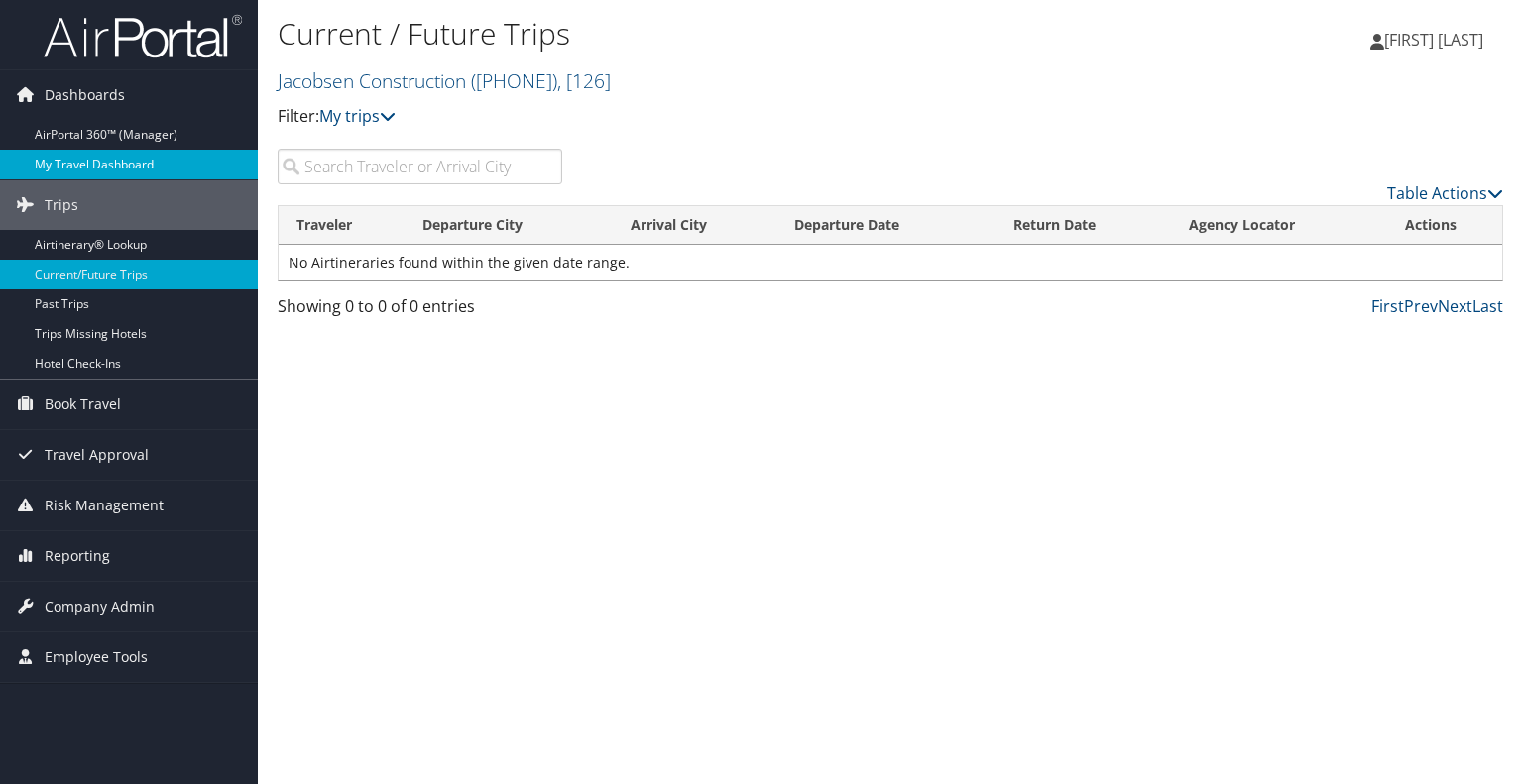 click on "My Travel Dashboard" at bounding box center [129, 165] 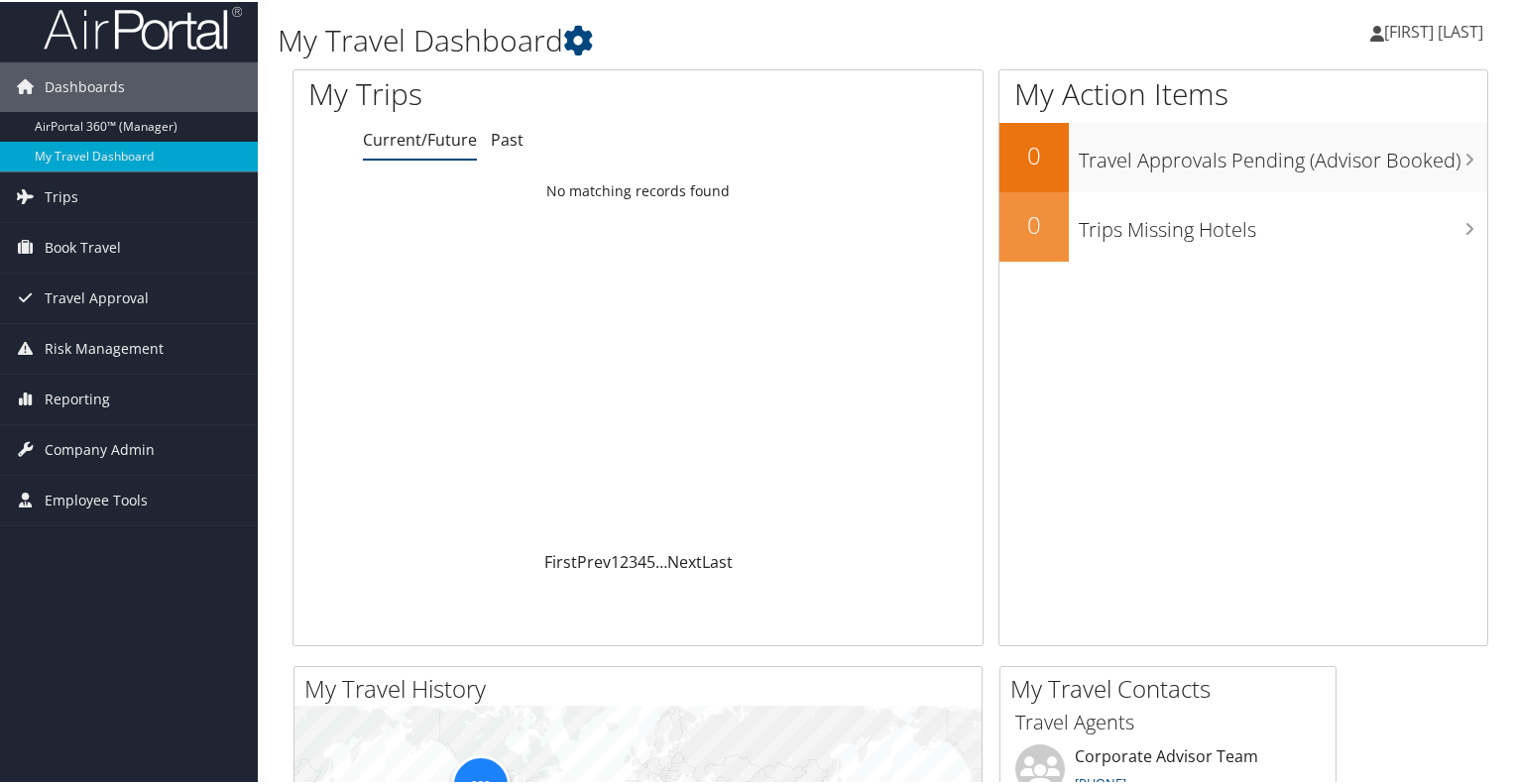 scroll, scrollTop: 0, scrollLeft: 0, axis: both 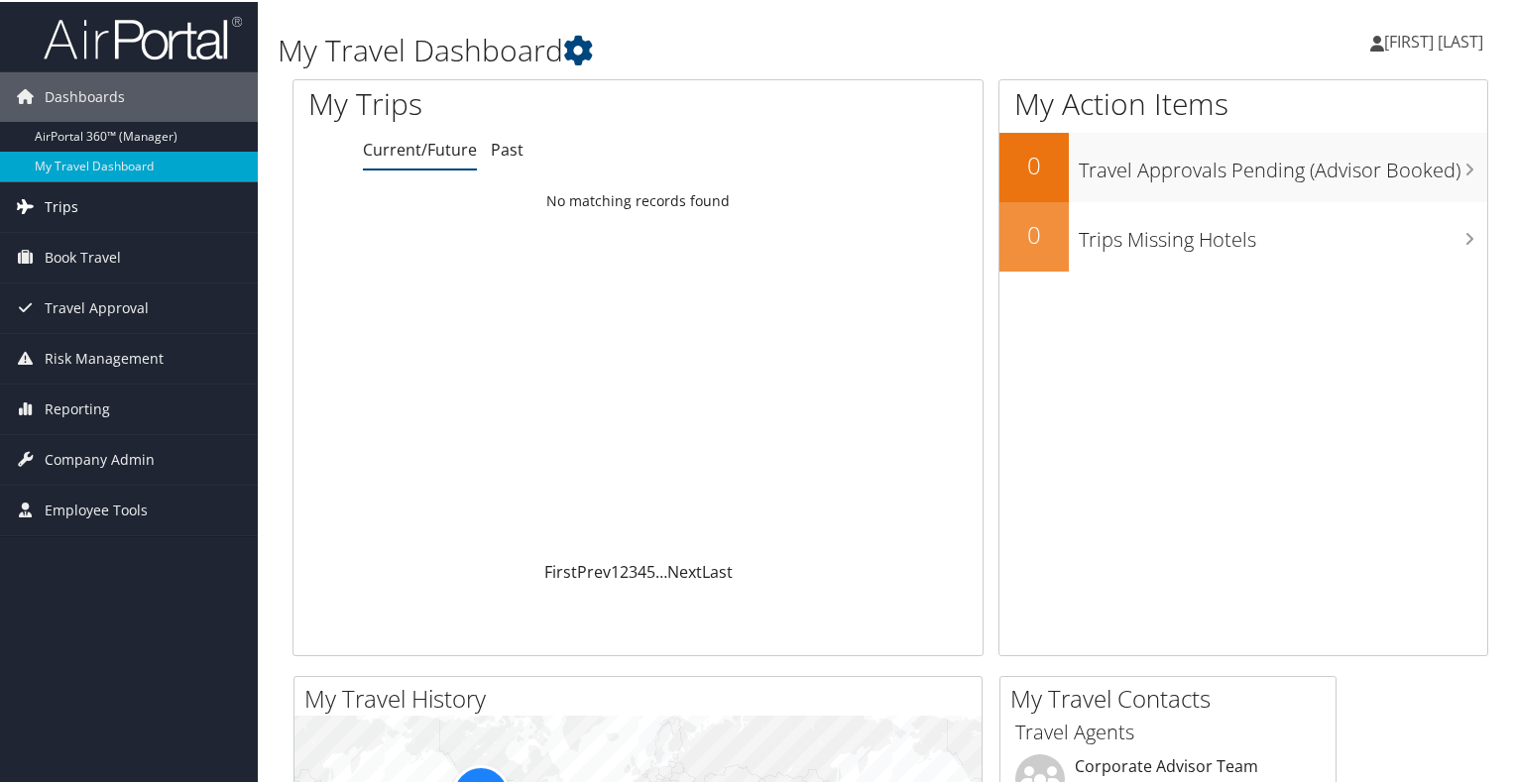click on "Trips" at bounding box center (61, 205) 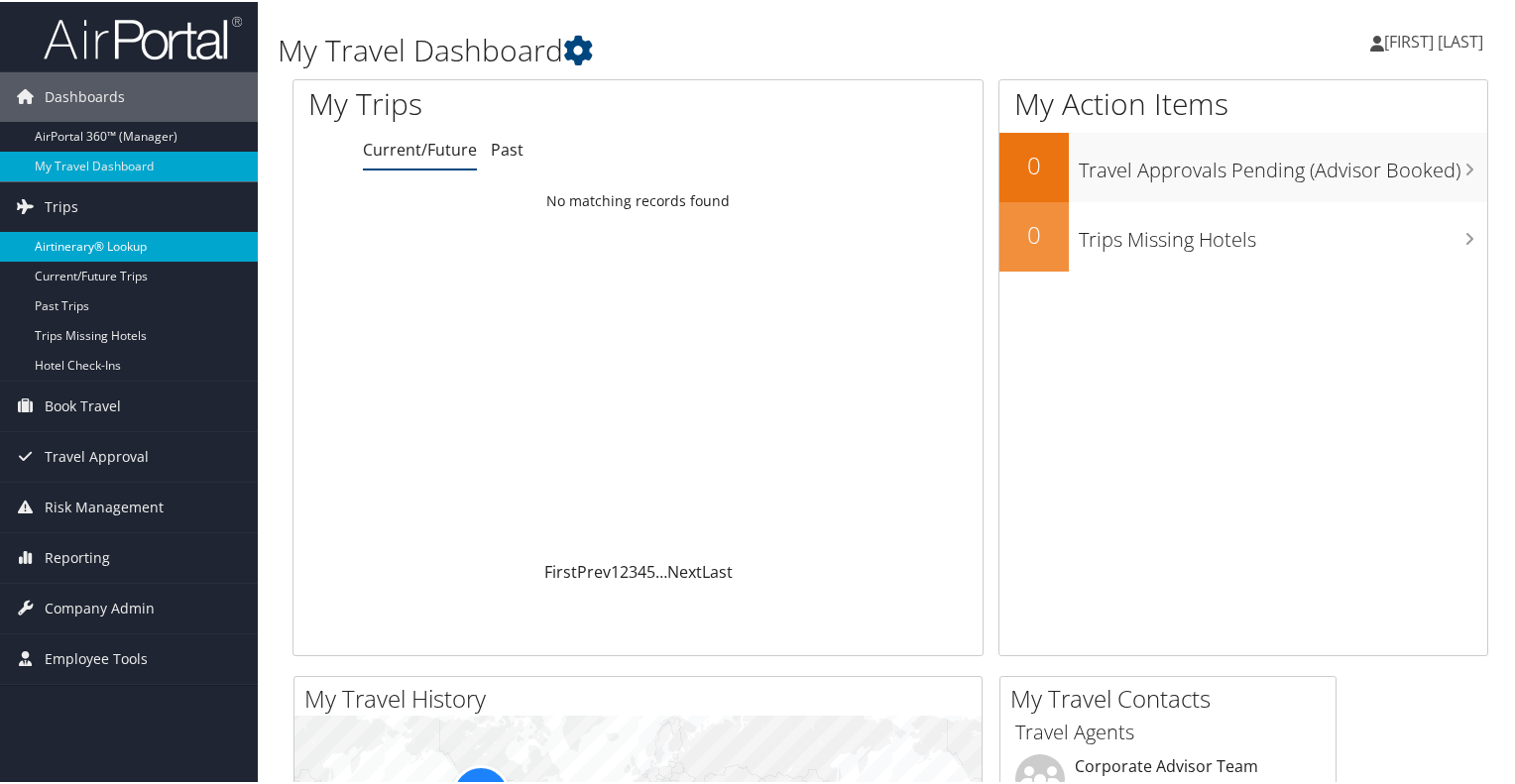 click on "Airtinerary® Lookup" at bounding box center [129, 245] 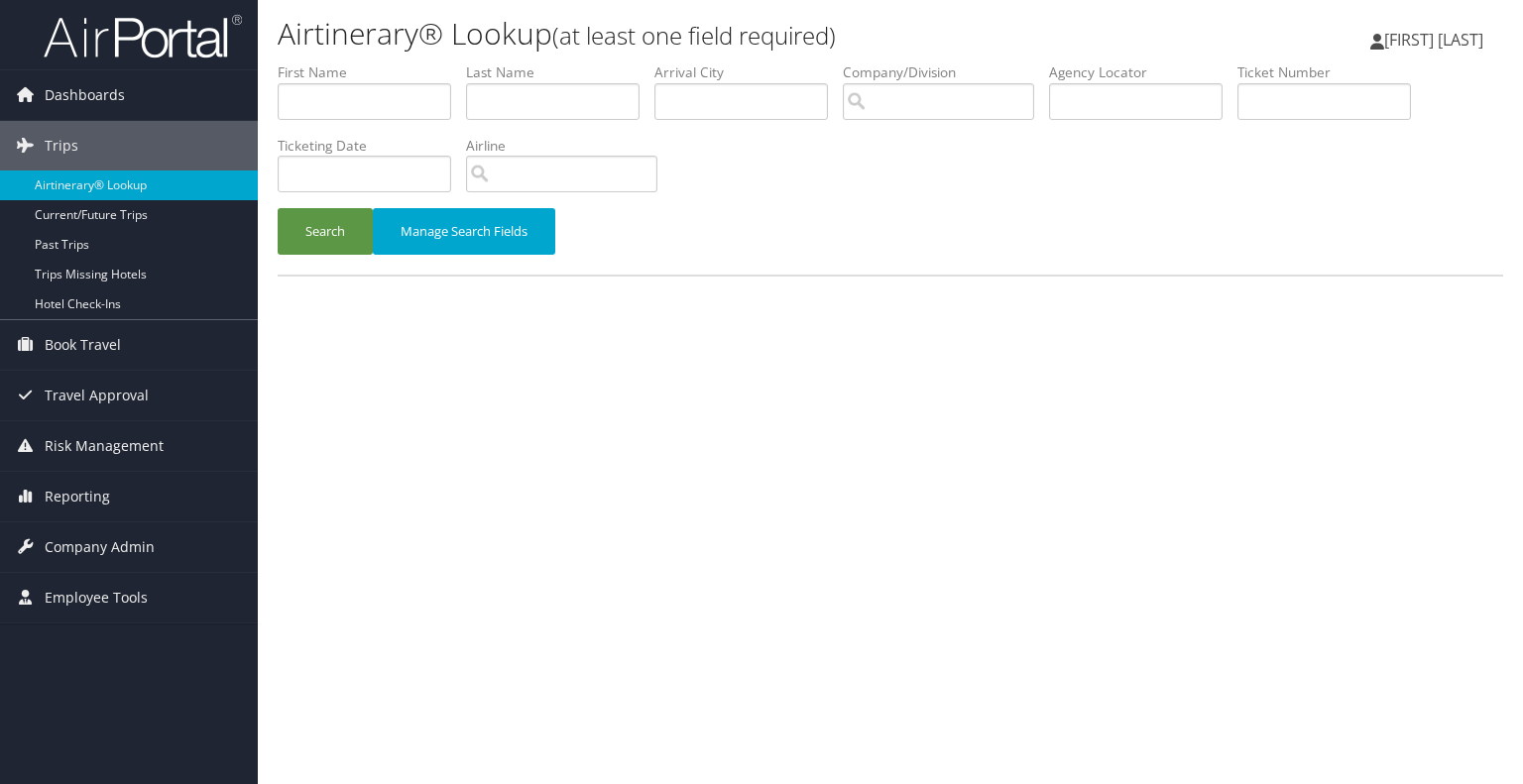 scroll, scrollTop: 0, scrollLeft: 0, axis: both 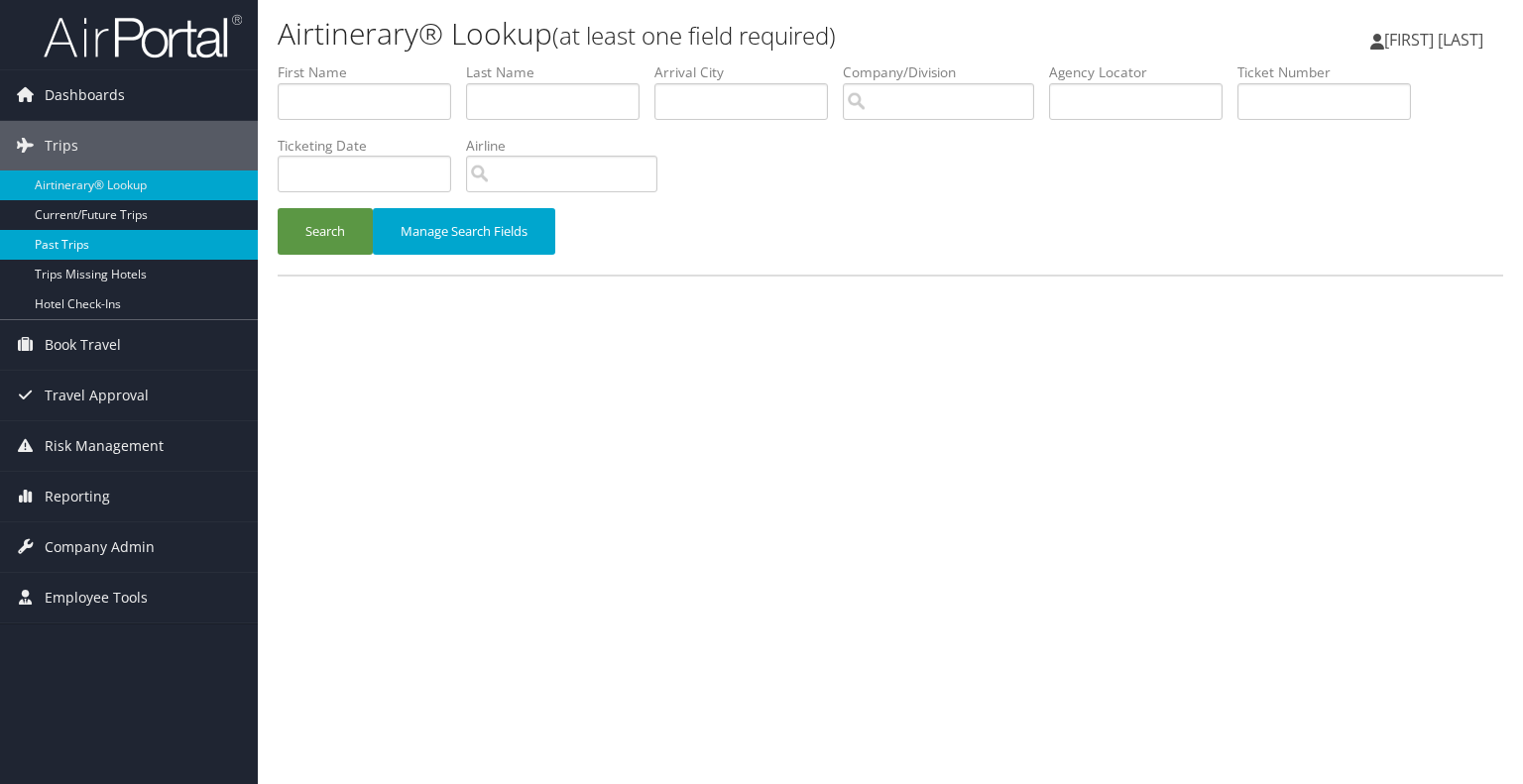 click on "Past Trips" at bounding box center (129, 245) 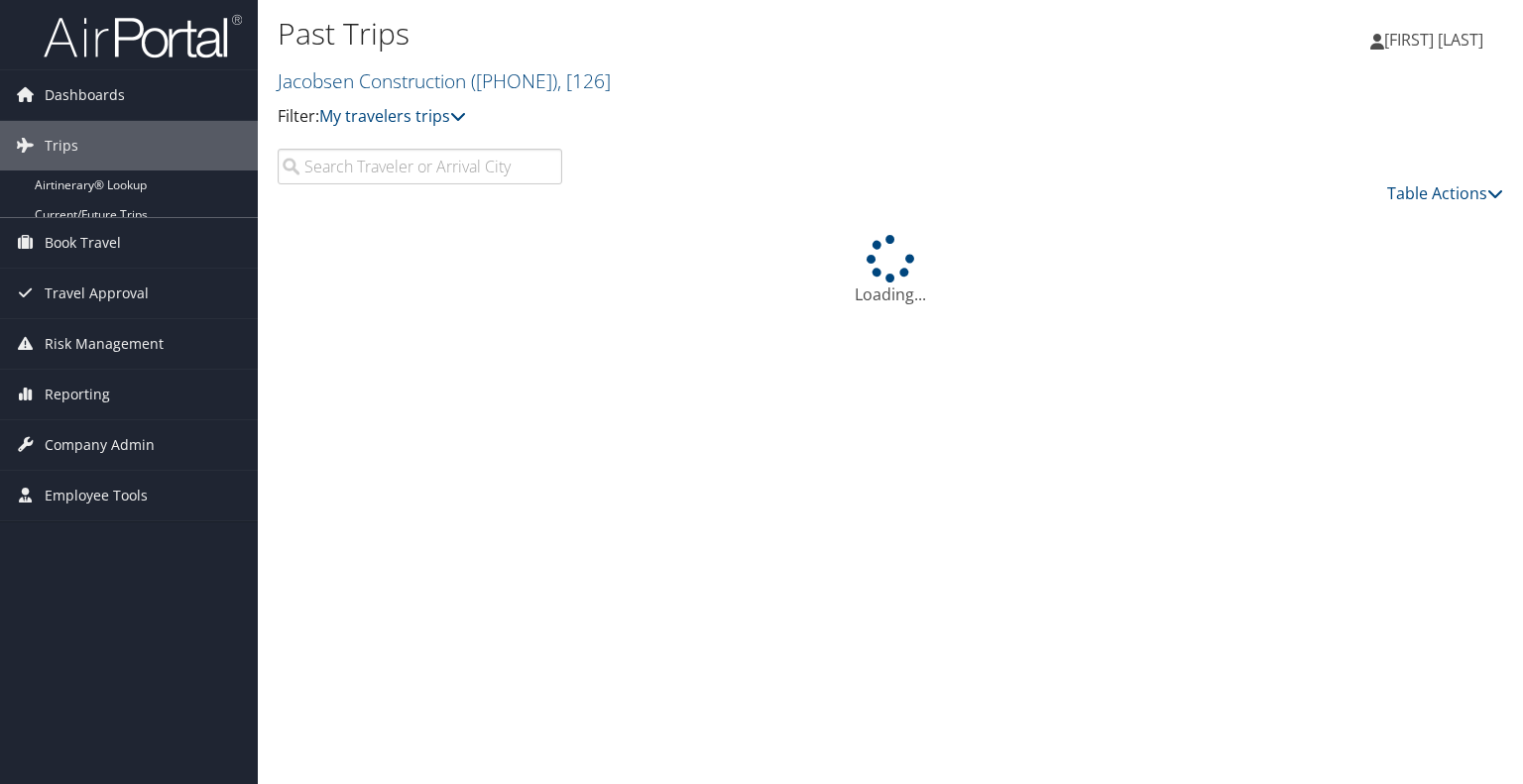 scroll, scrollTop: 0, scrollLeft: 0, axis: both 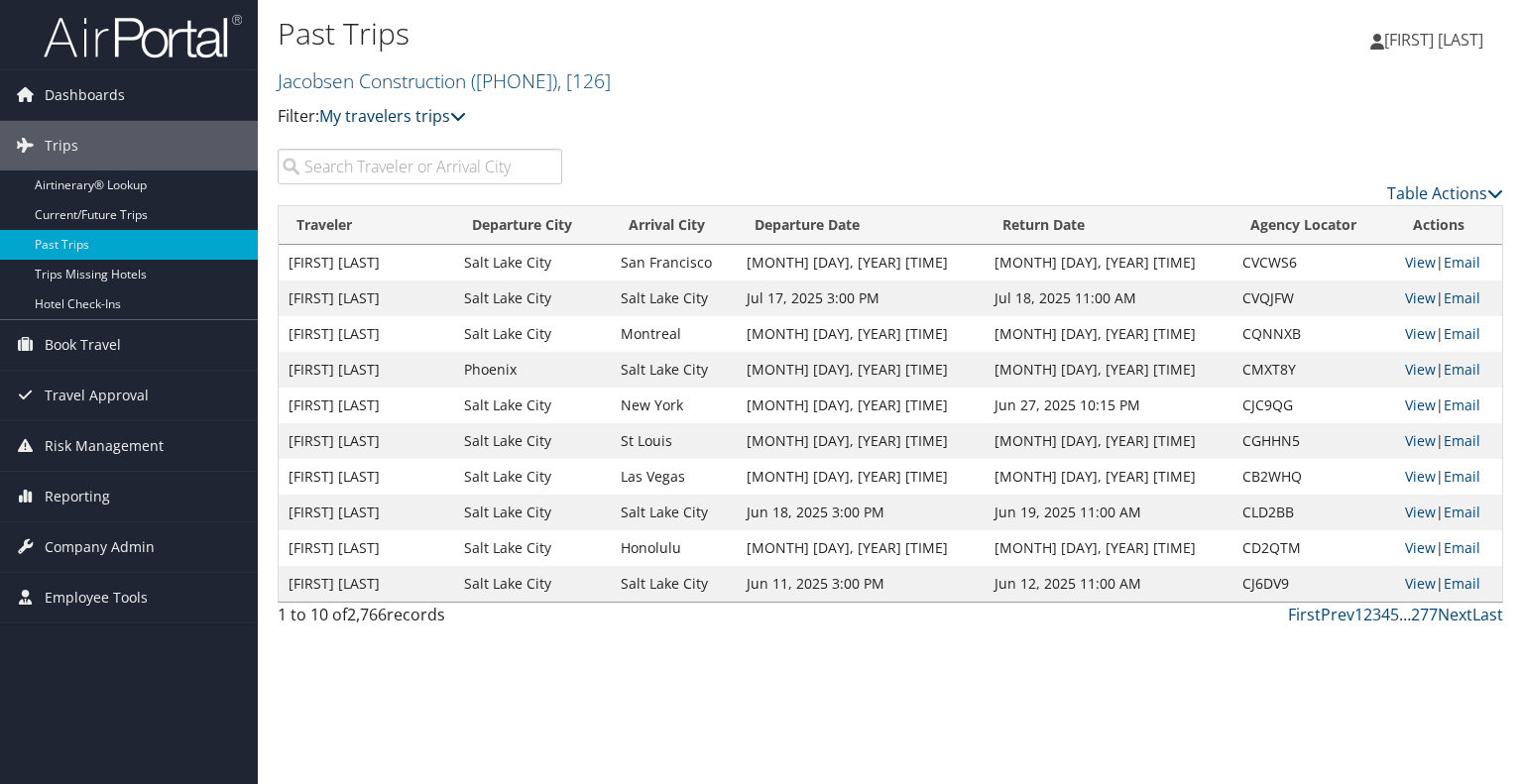 click on "My travelers trips" at bounding box center (393, 116) 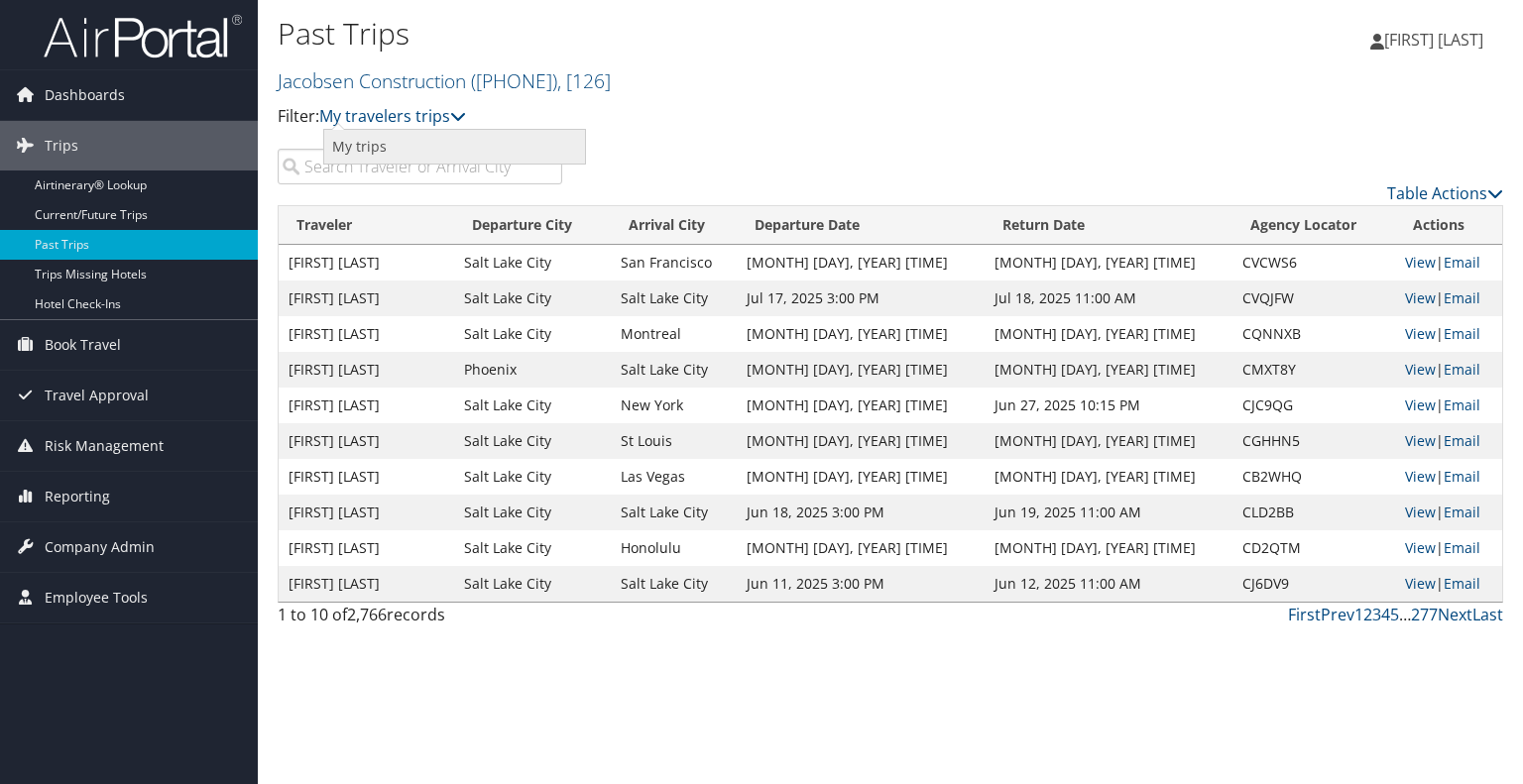 click on "My trips" at bounding box center [454, 147] 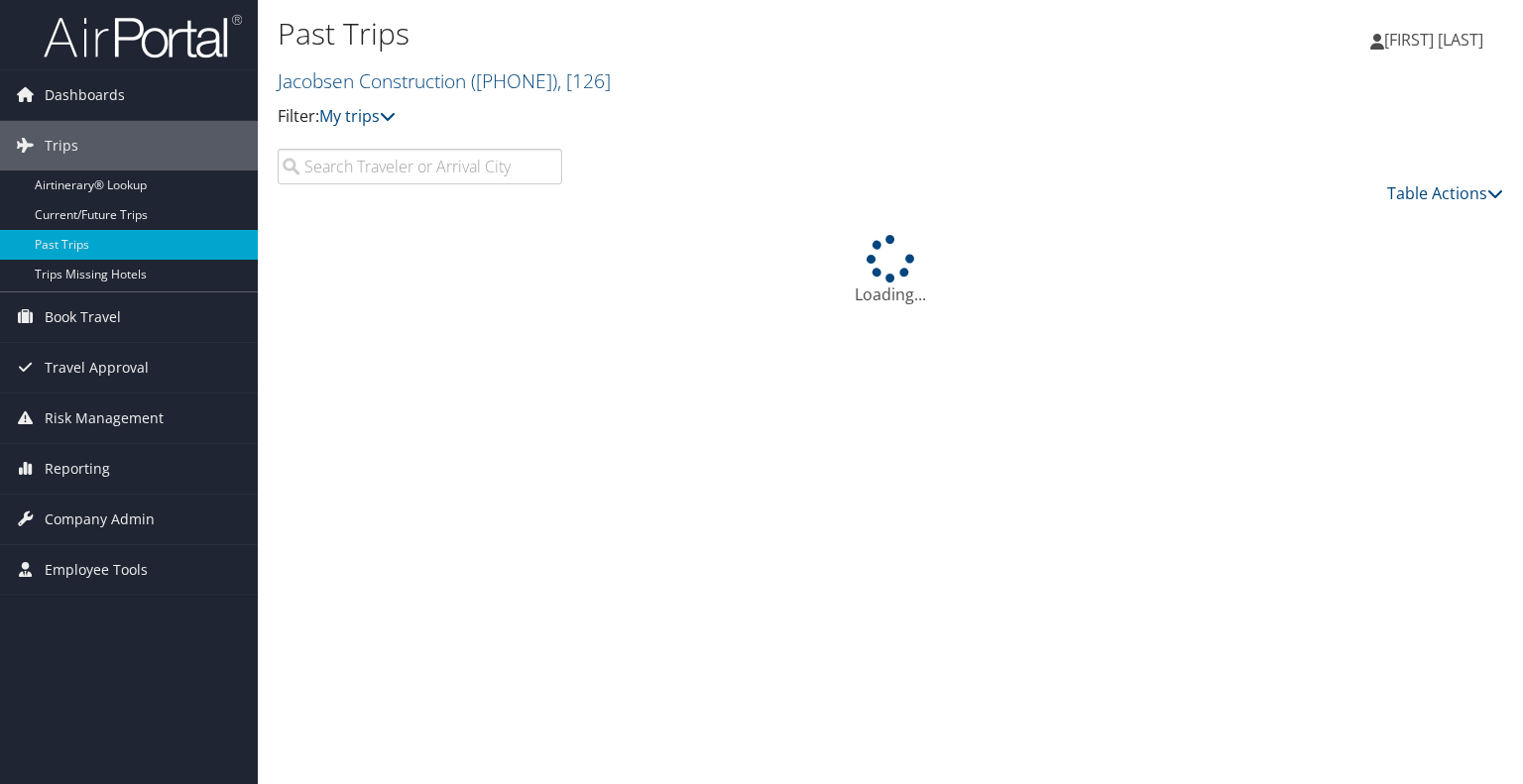 scroll, scrollTop: 0, scrollLeft: 0, axis: both 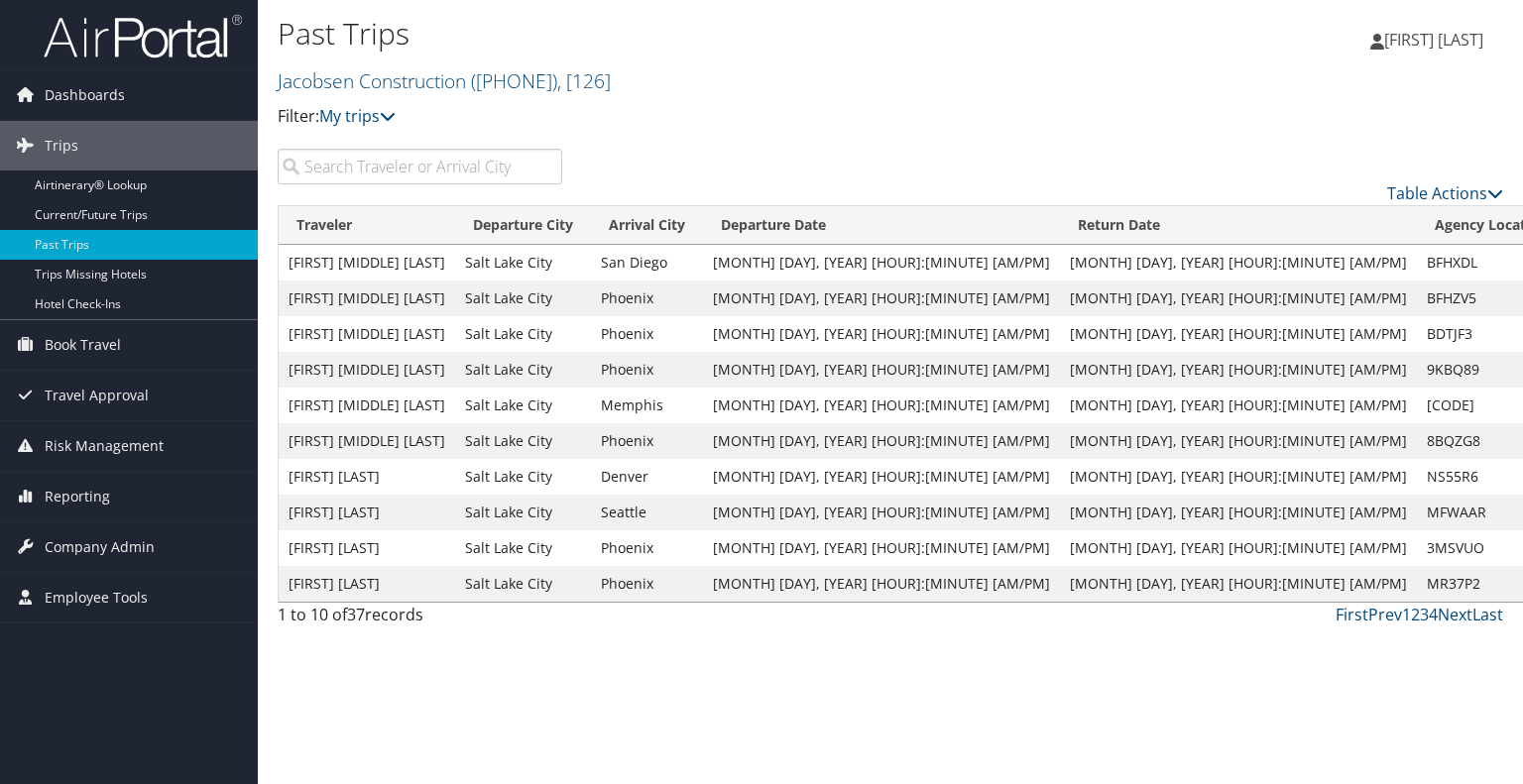 click at bounding box center (419, 167) 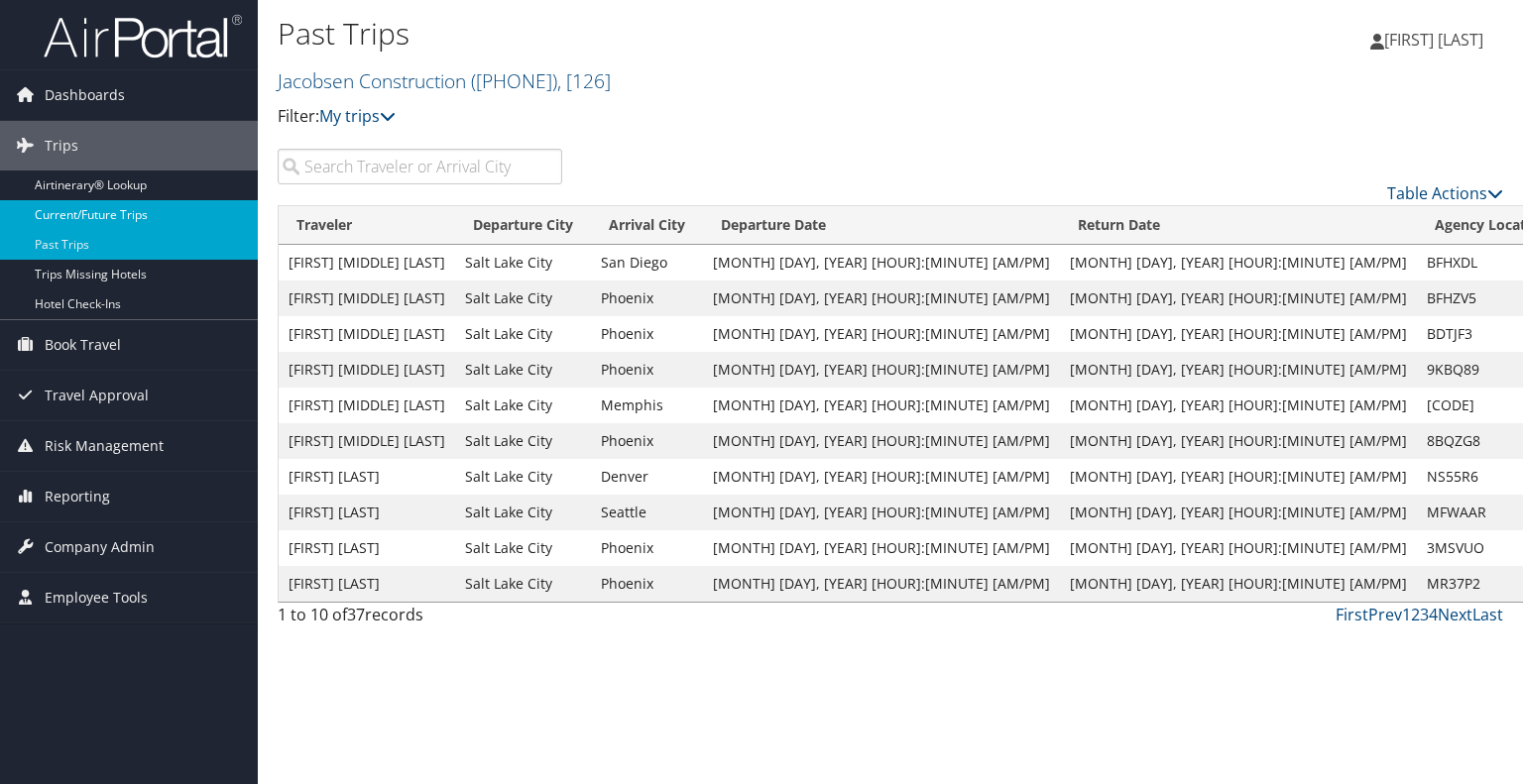 click on "Current/Future Trips" at bounding box center [129, 215] 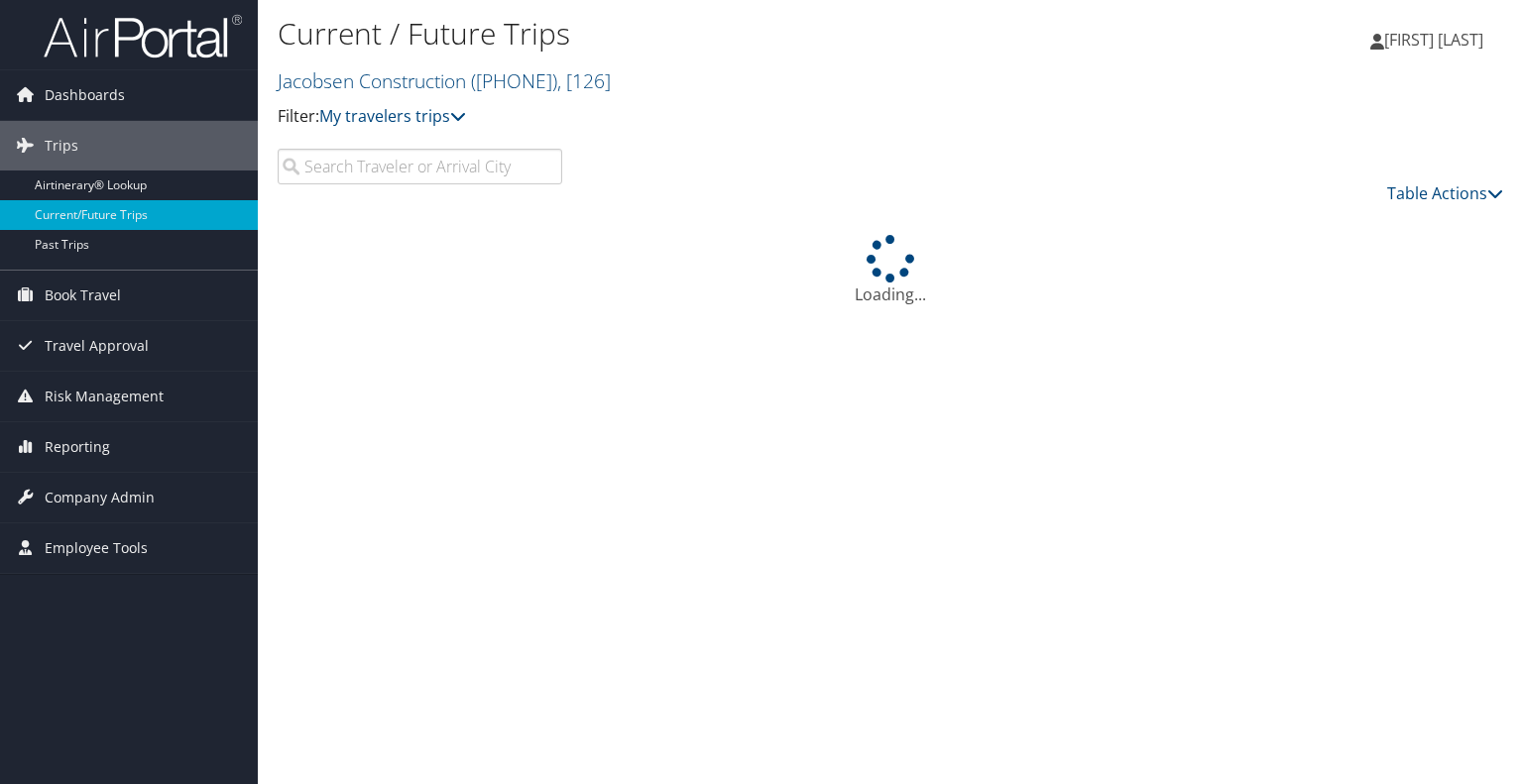 scroll, scrollTop: 0, scrollLeft: 0, axis: both 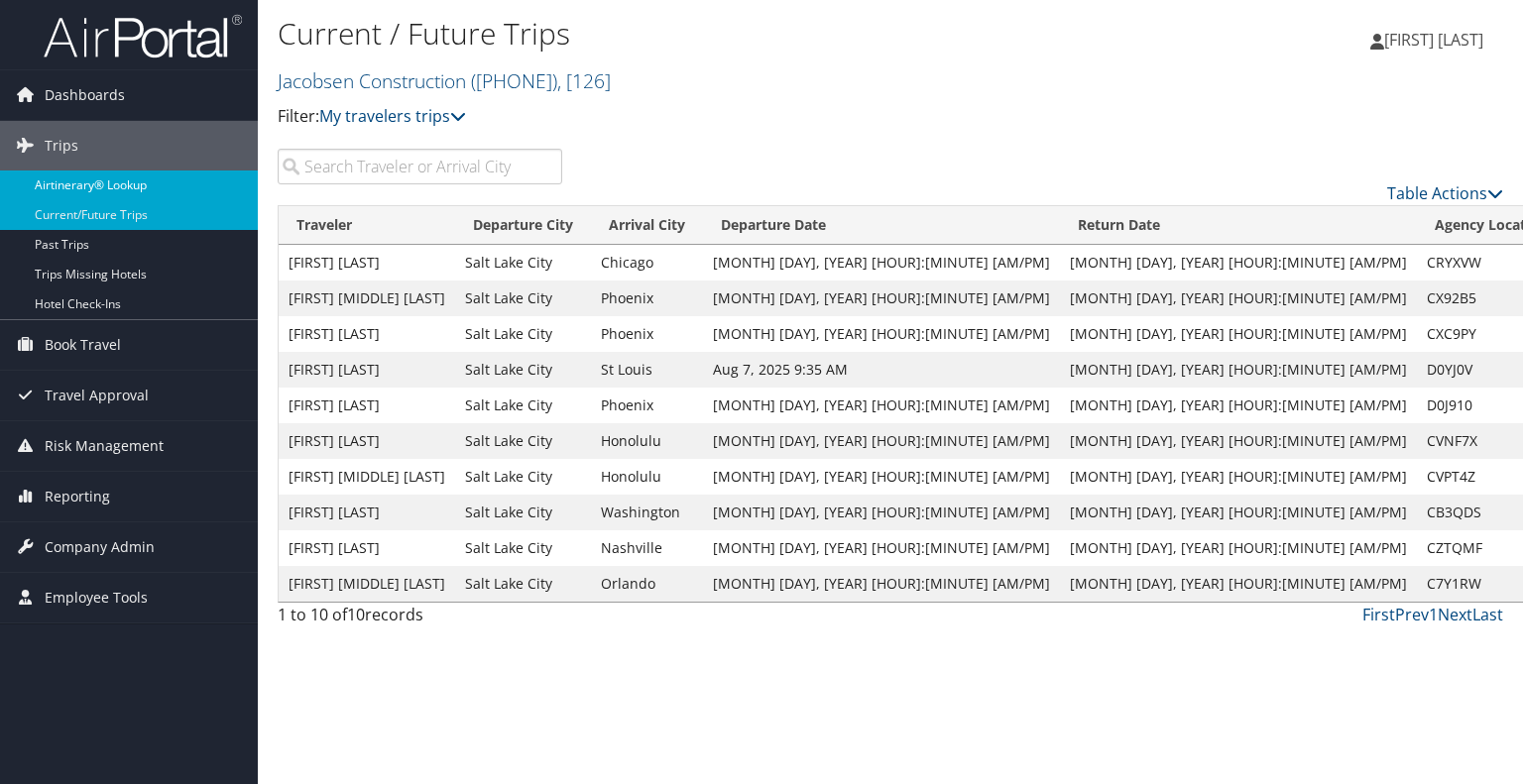 click on "Airtinerary® Lookup" at bounding box center [129, 185] 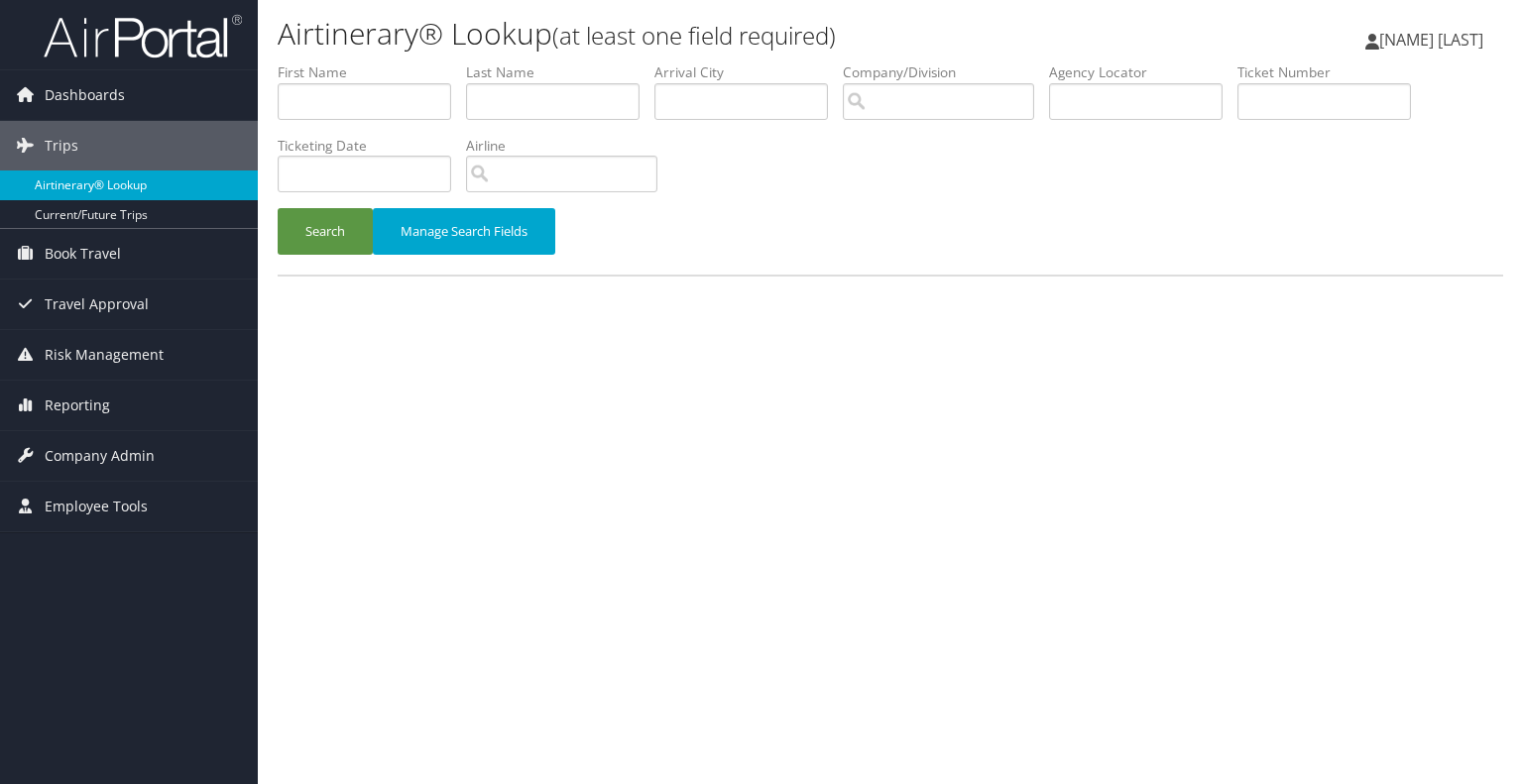 scroll, scrollTop: 0, scrollLeft: 0, axis: both 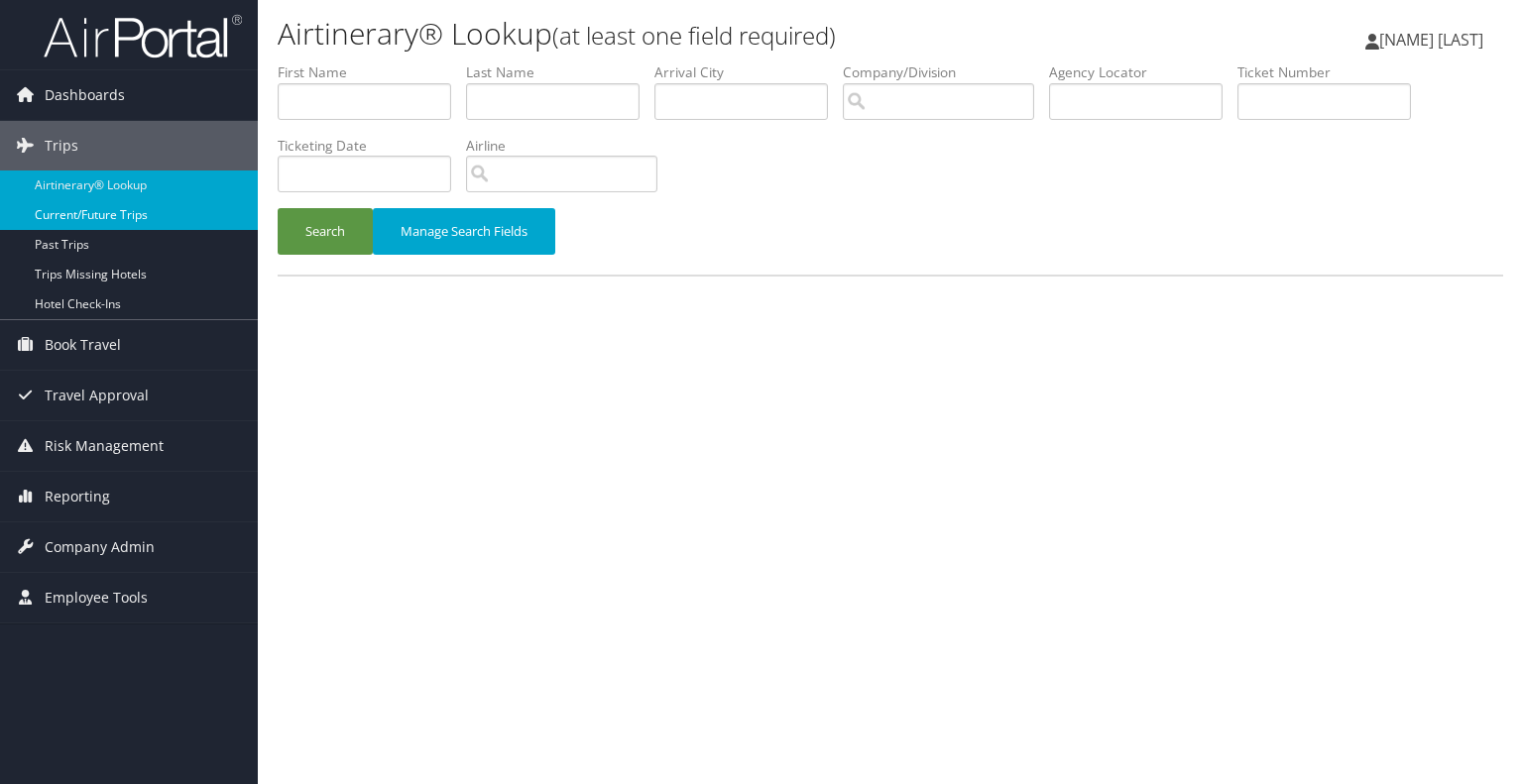 click on "Current/Future Trips" at bounding box center [129, 215] 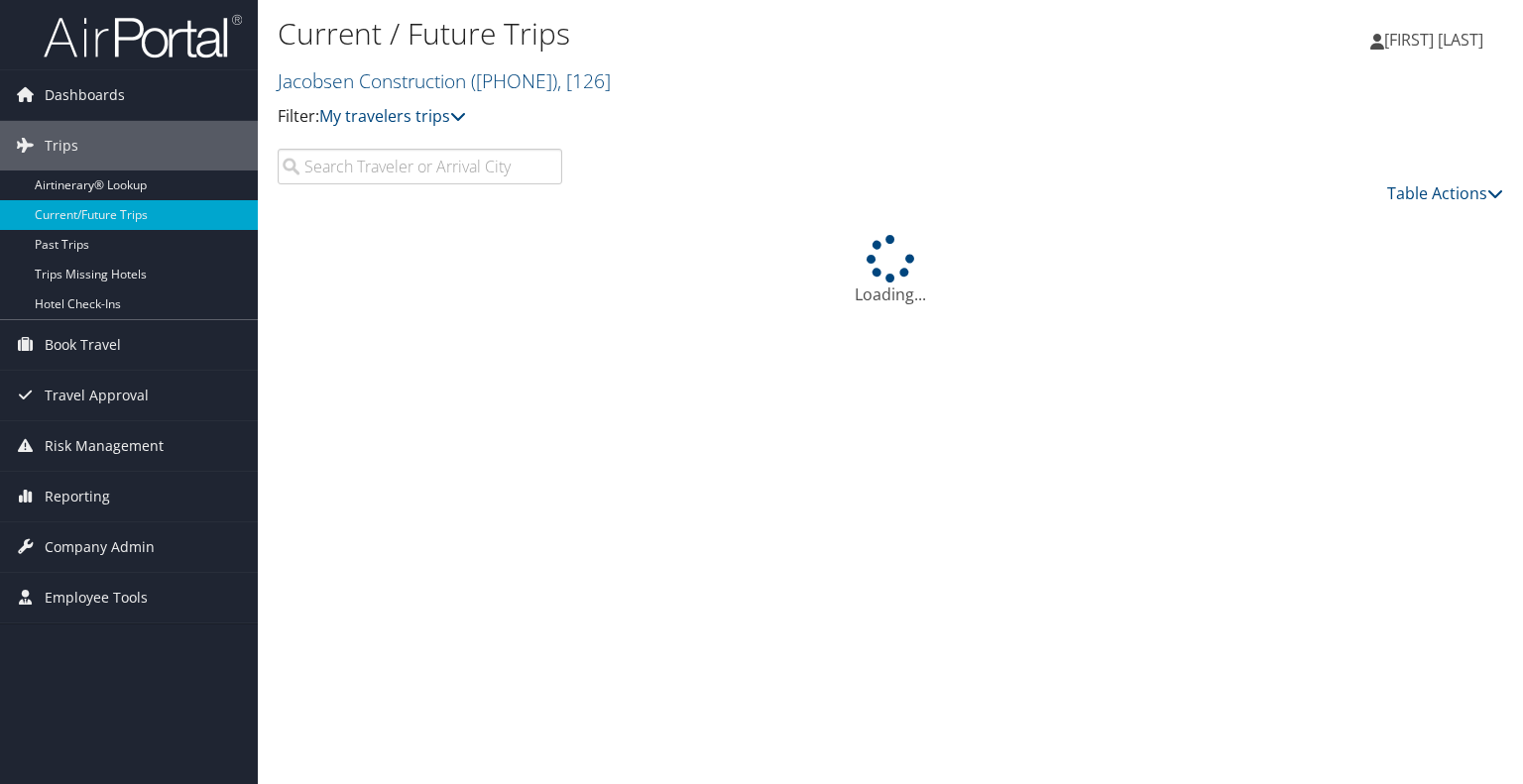 scroll, scrollTop: 0, scrollLeft: 0, axis: both 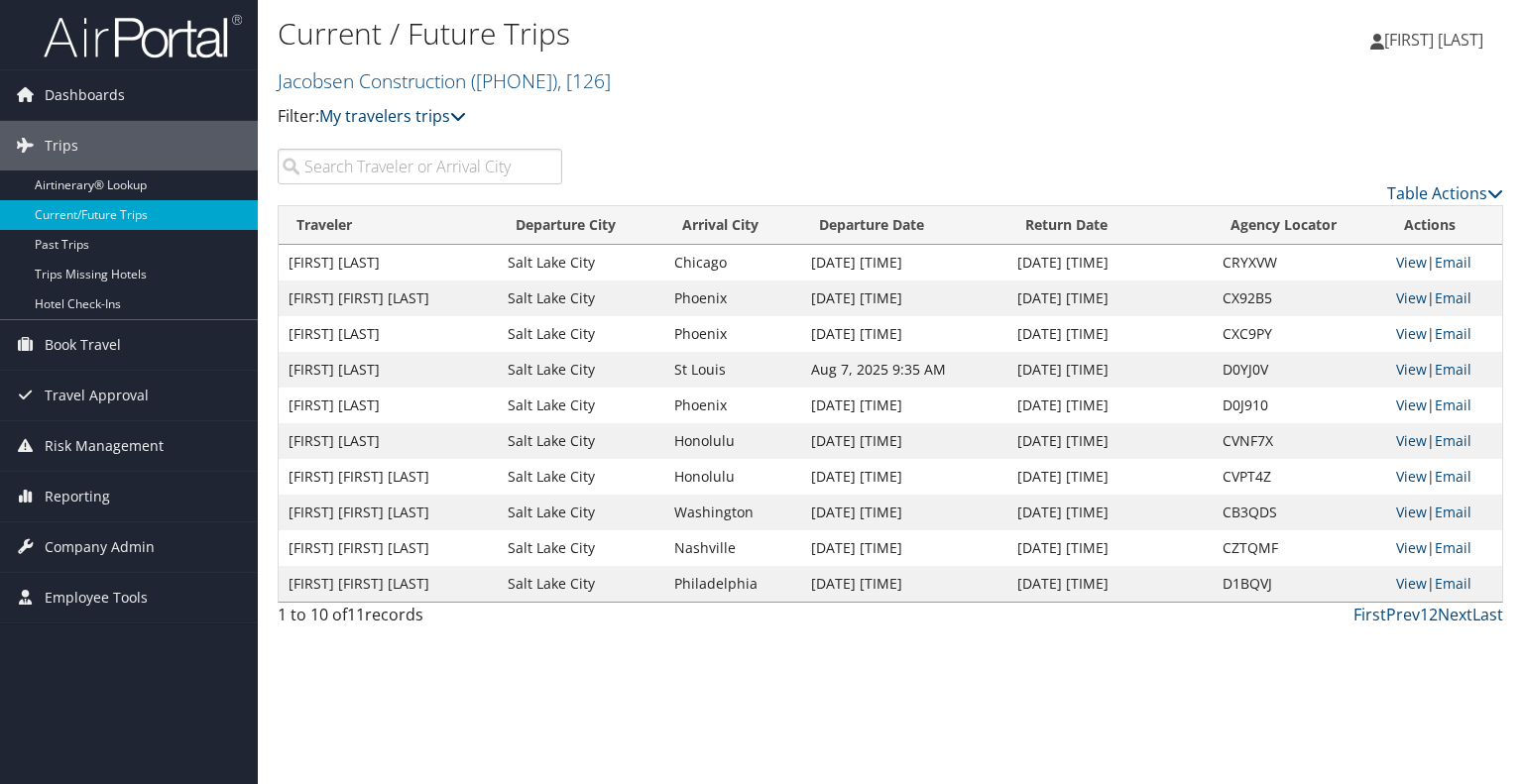 click at bounding box center [458, 116] 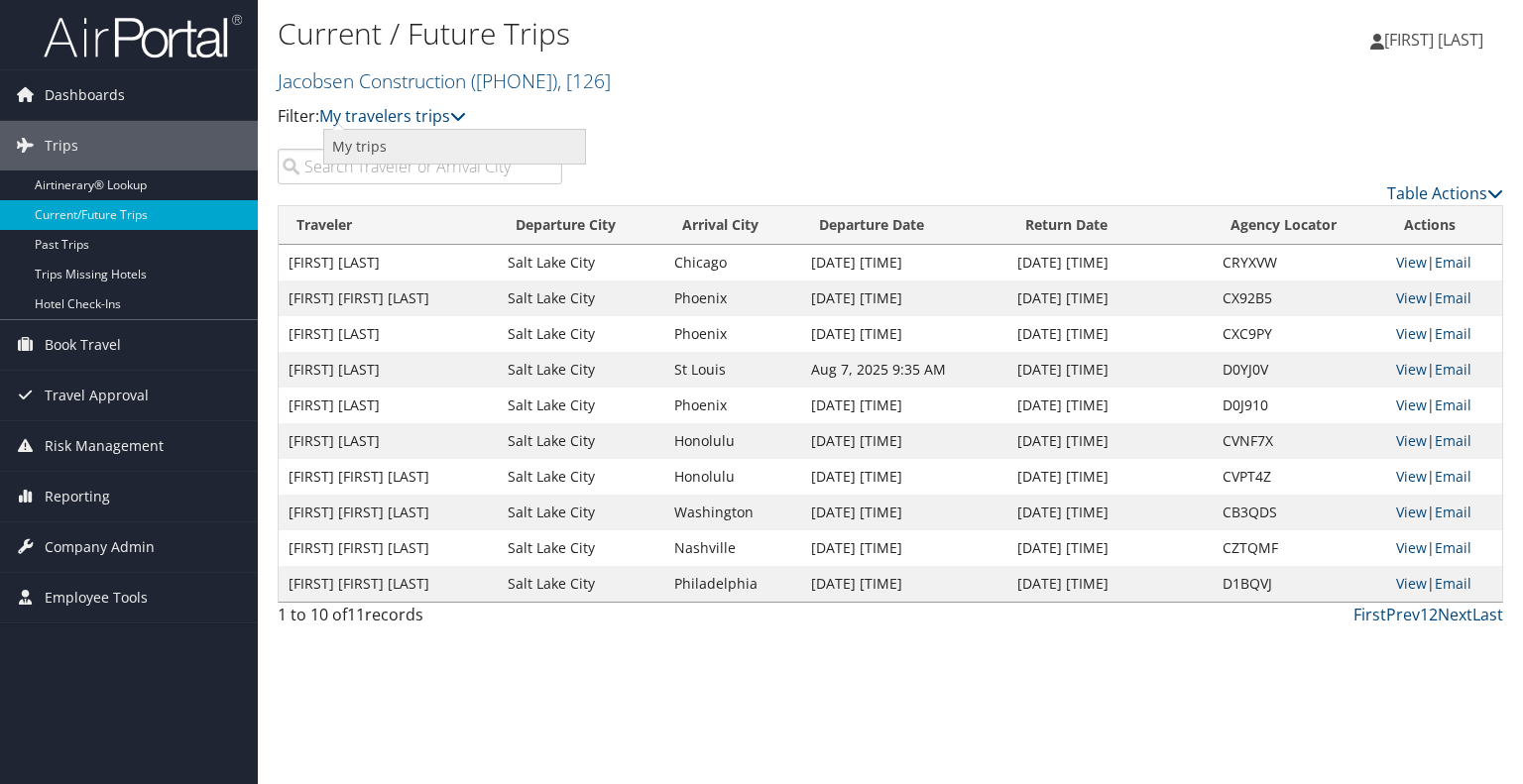 click on "My trips" at bounding box center [454, 147] 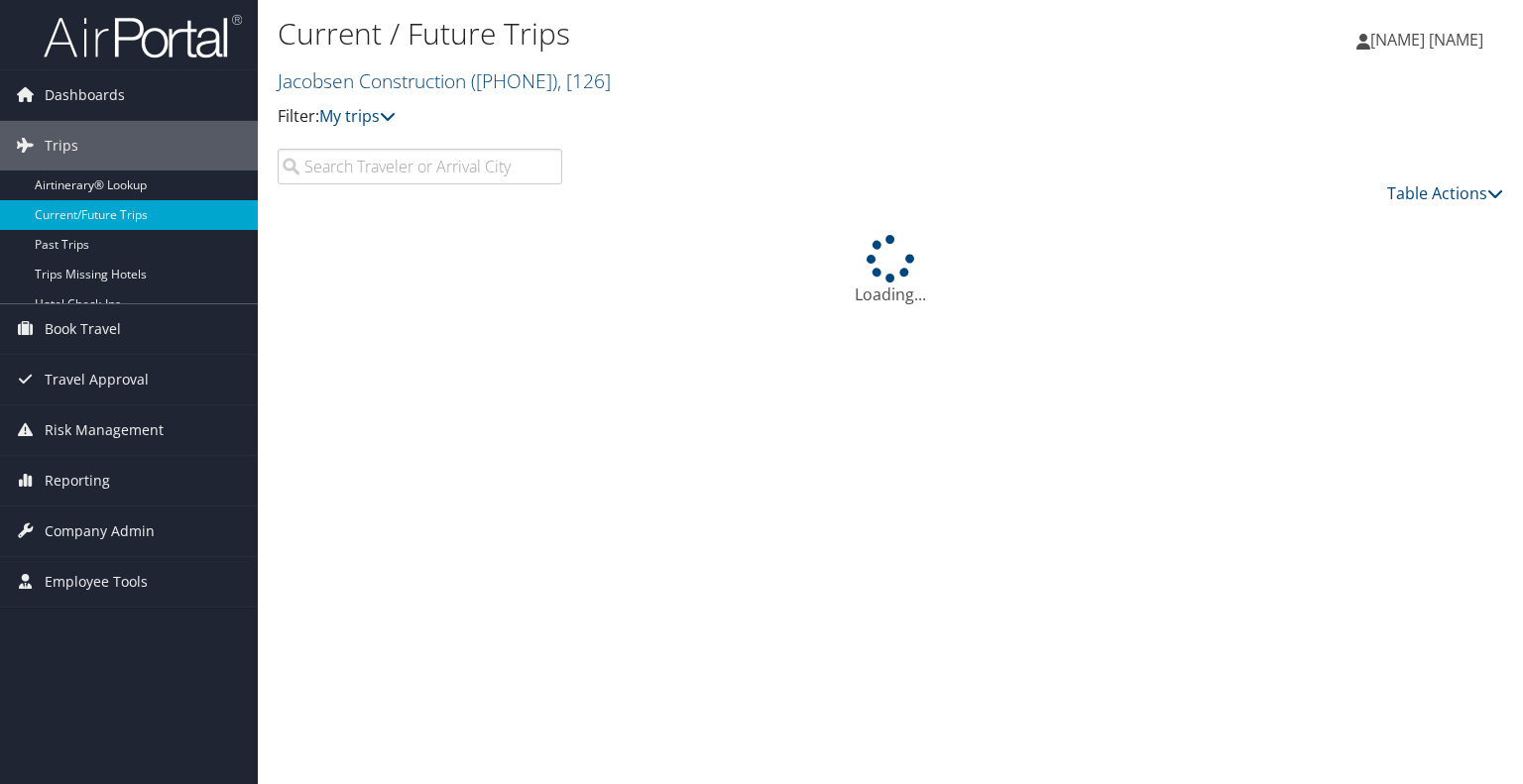 scroll, scrollTop: 0, scrollLeft: 0, axis: both 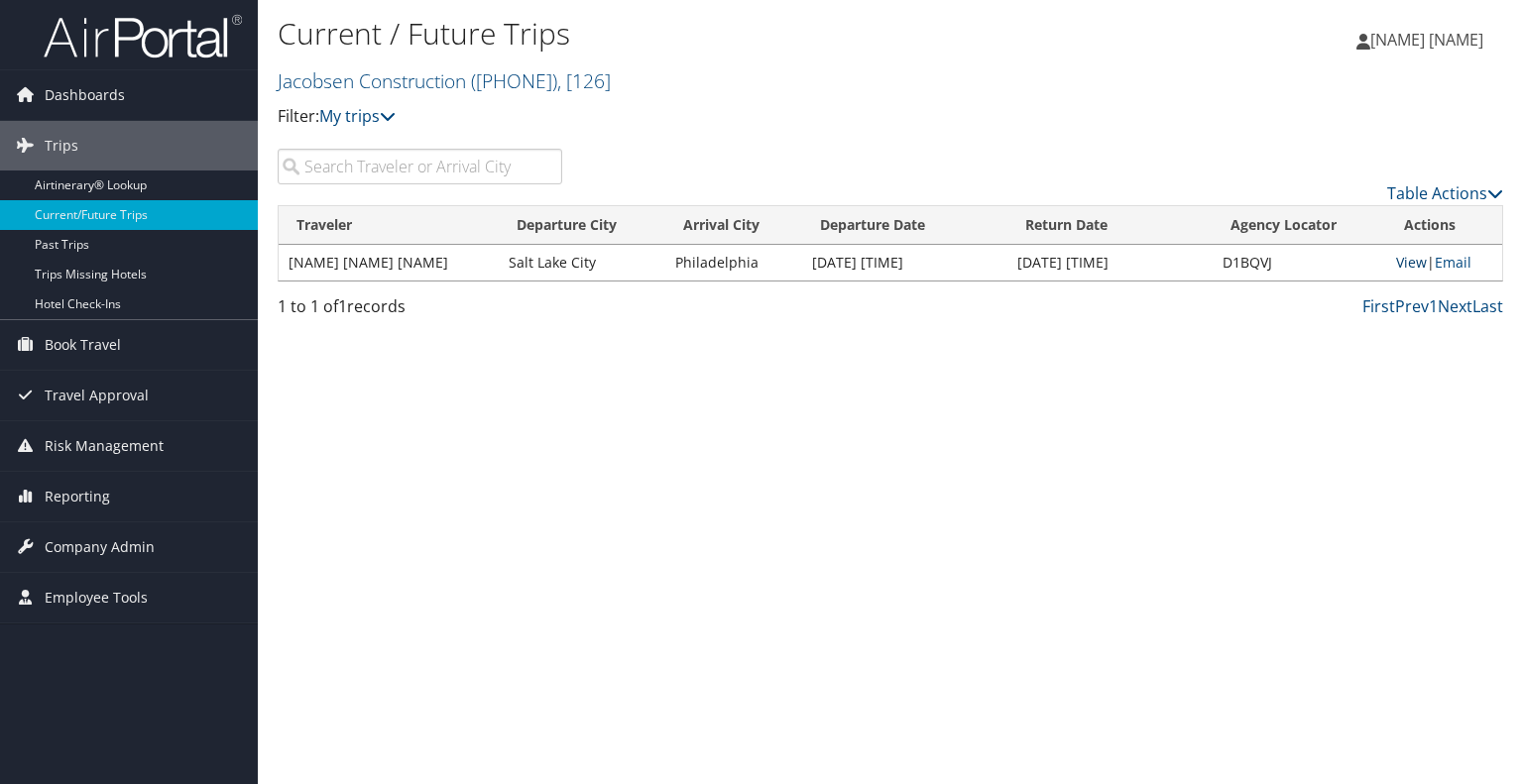 click on "View" at bounding box center [1411, 262] 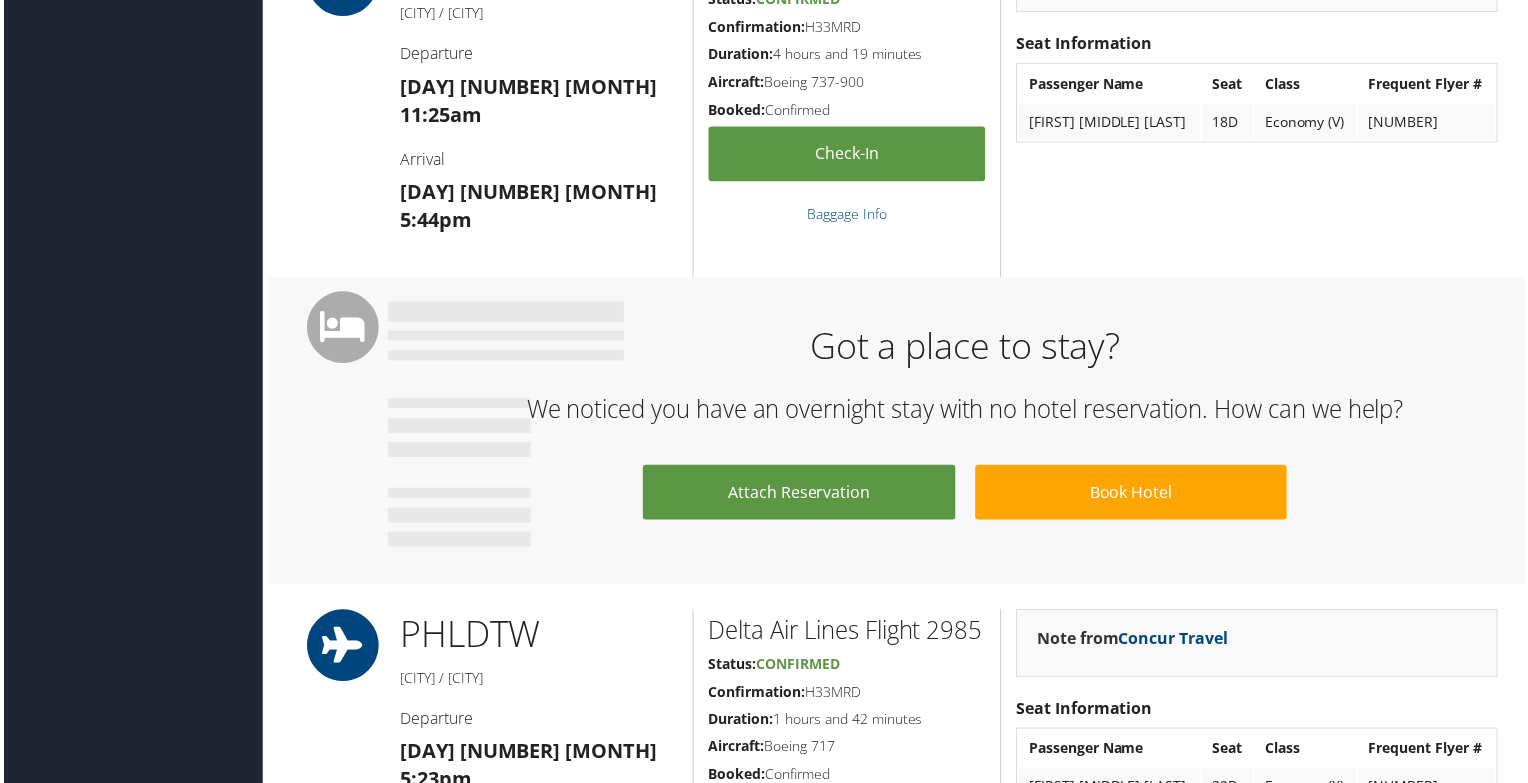 scroll, scrollTop: 800, scrollLeft: 0, axis: vertical 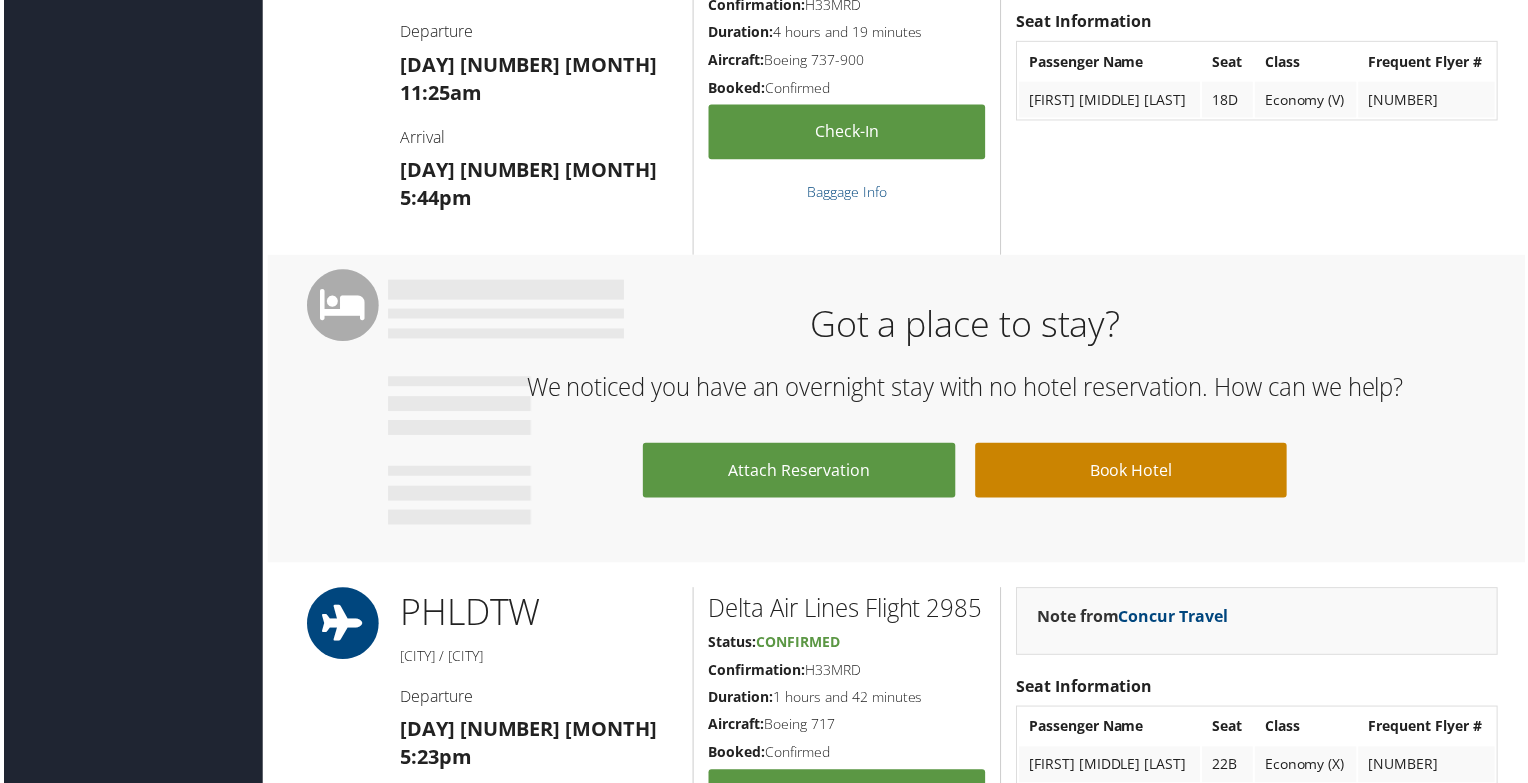 click on "Book Hotel" at bounding box center (1132, 472) 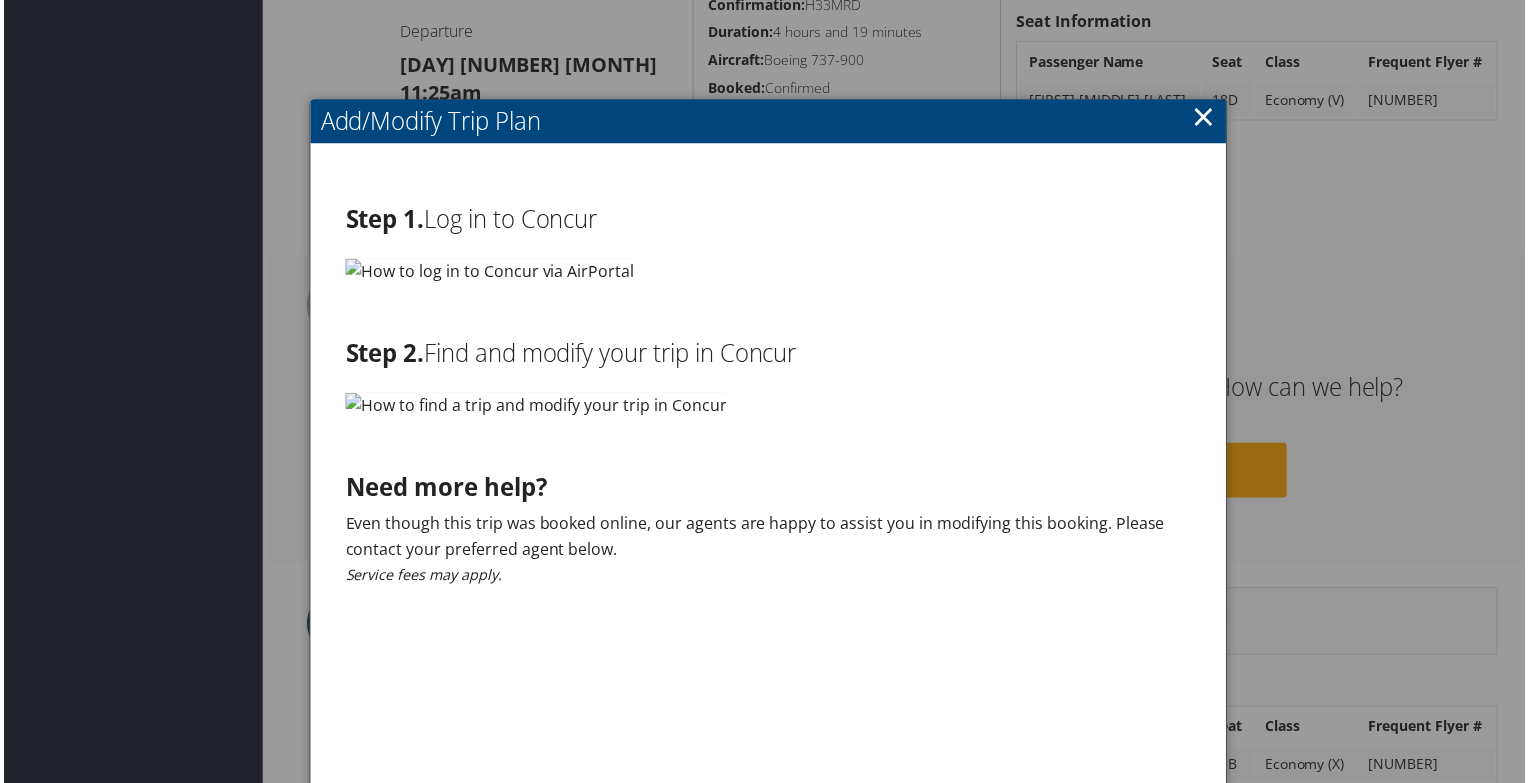 click on "×" at bounding box center (1205, 117) 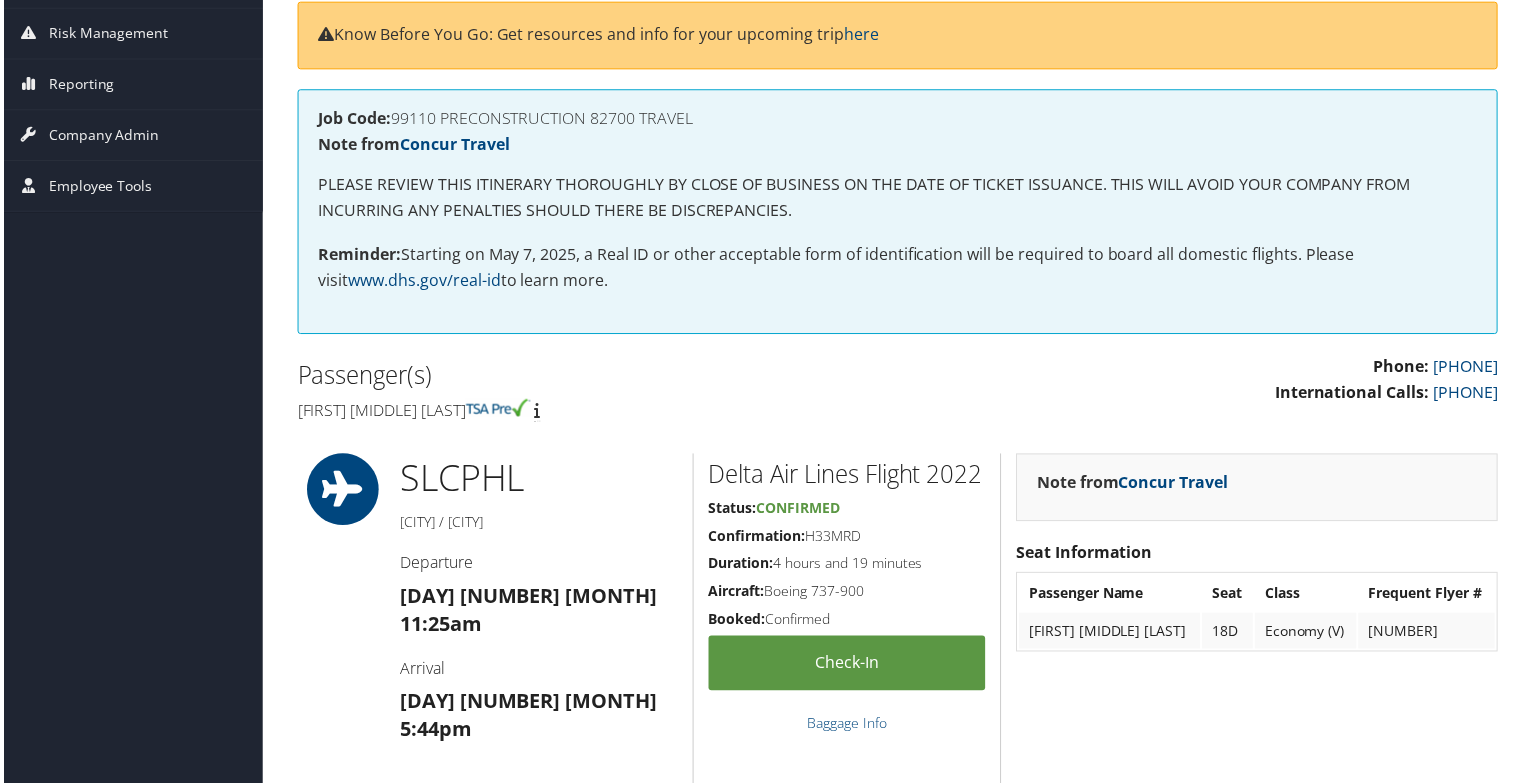 scroll, scrollTop: 0, scrollLeft: 0, axis: both 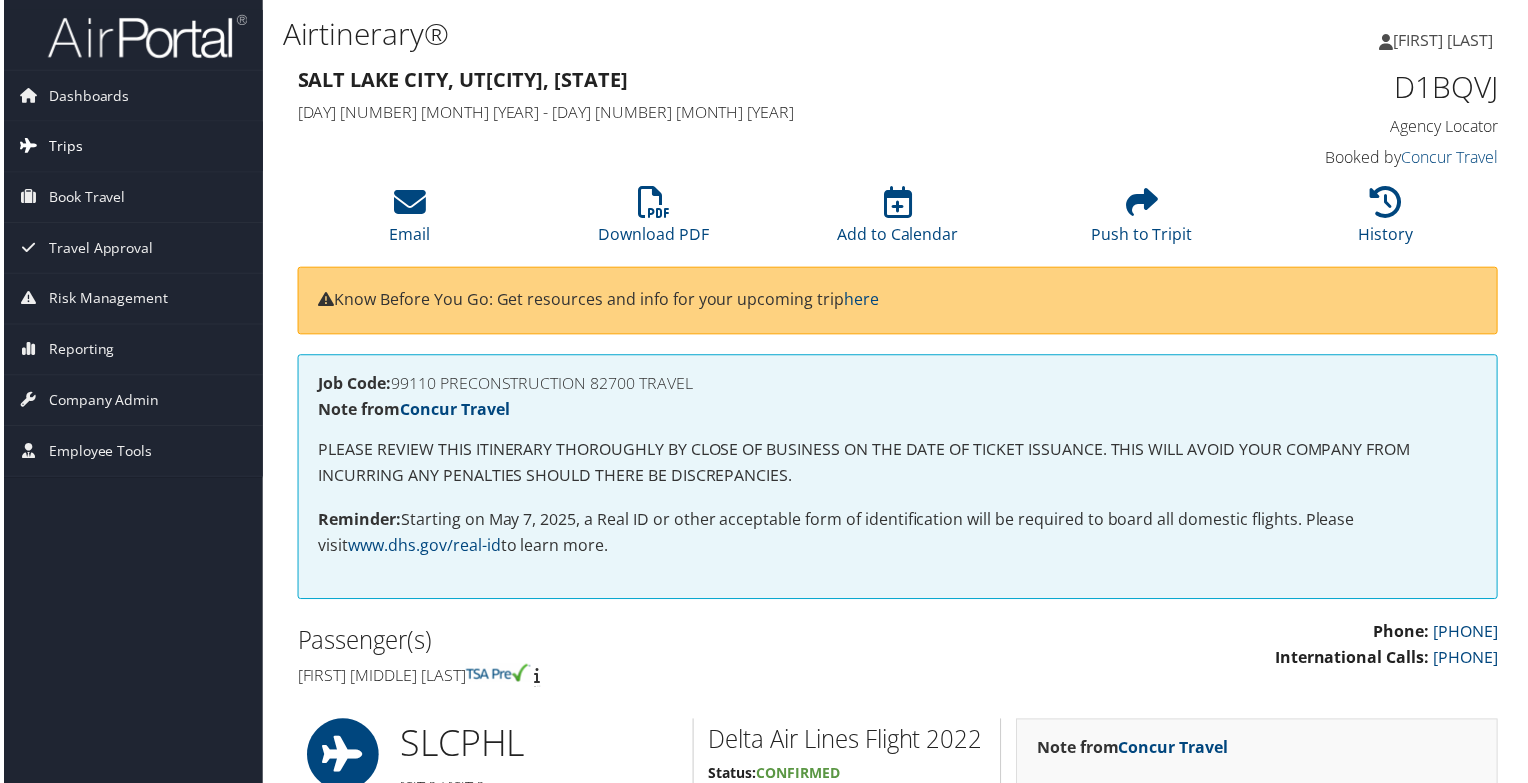 click on "Trips" at bounding box center [62, 147] 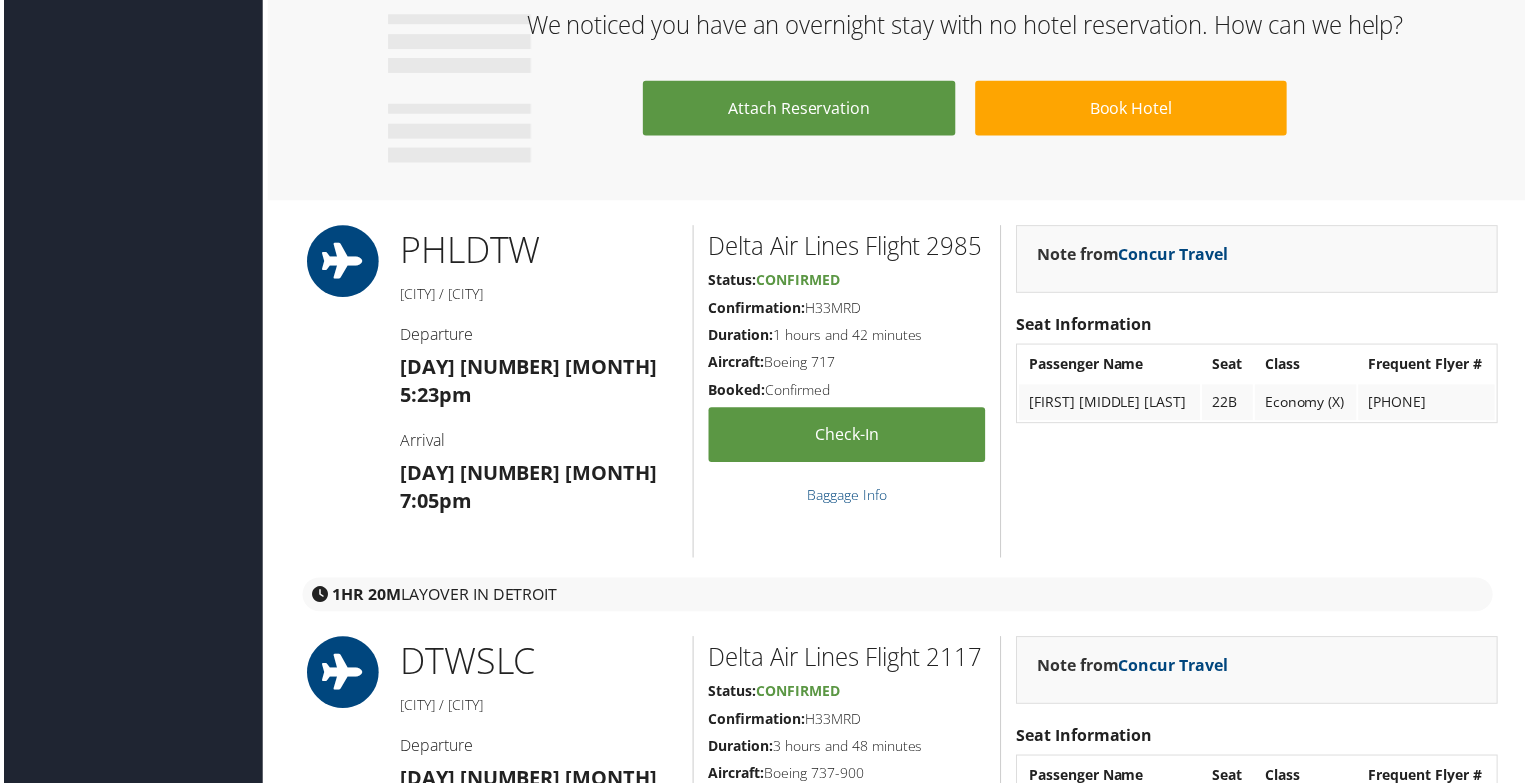 scroll, scrollTop: 1200, scrollLeft: 0, axis: vertical 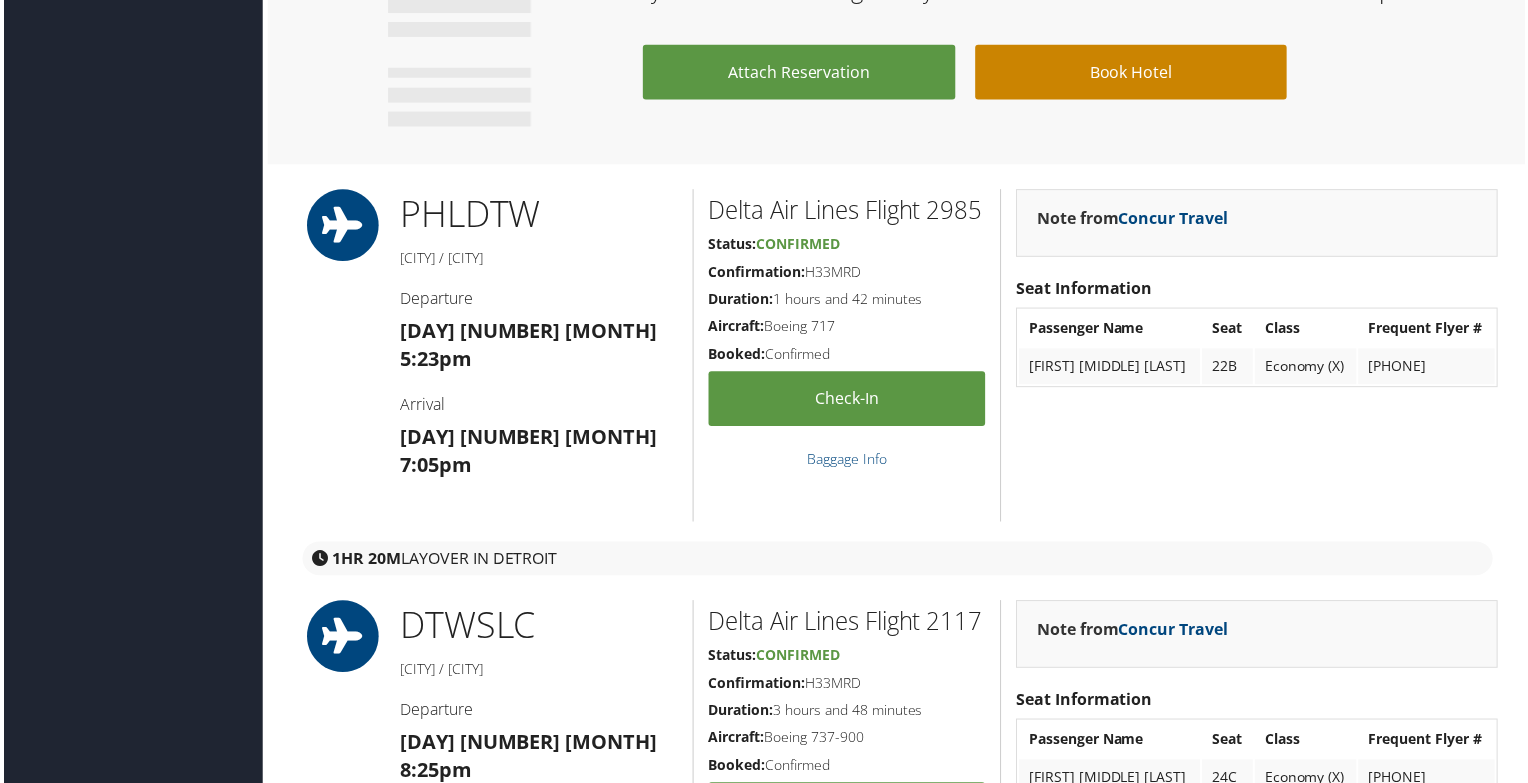 click on "Book Hotel" at bounding box center (1132, 72) 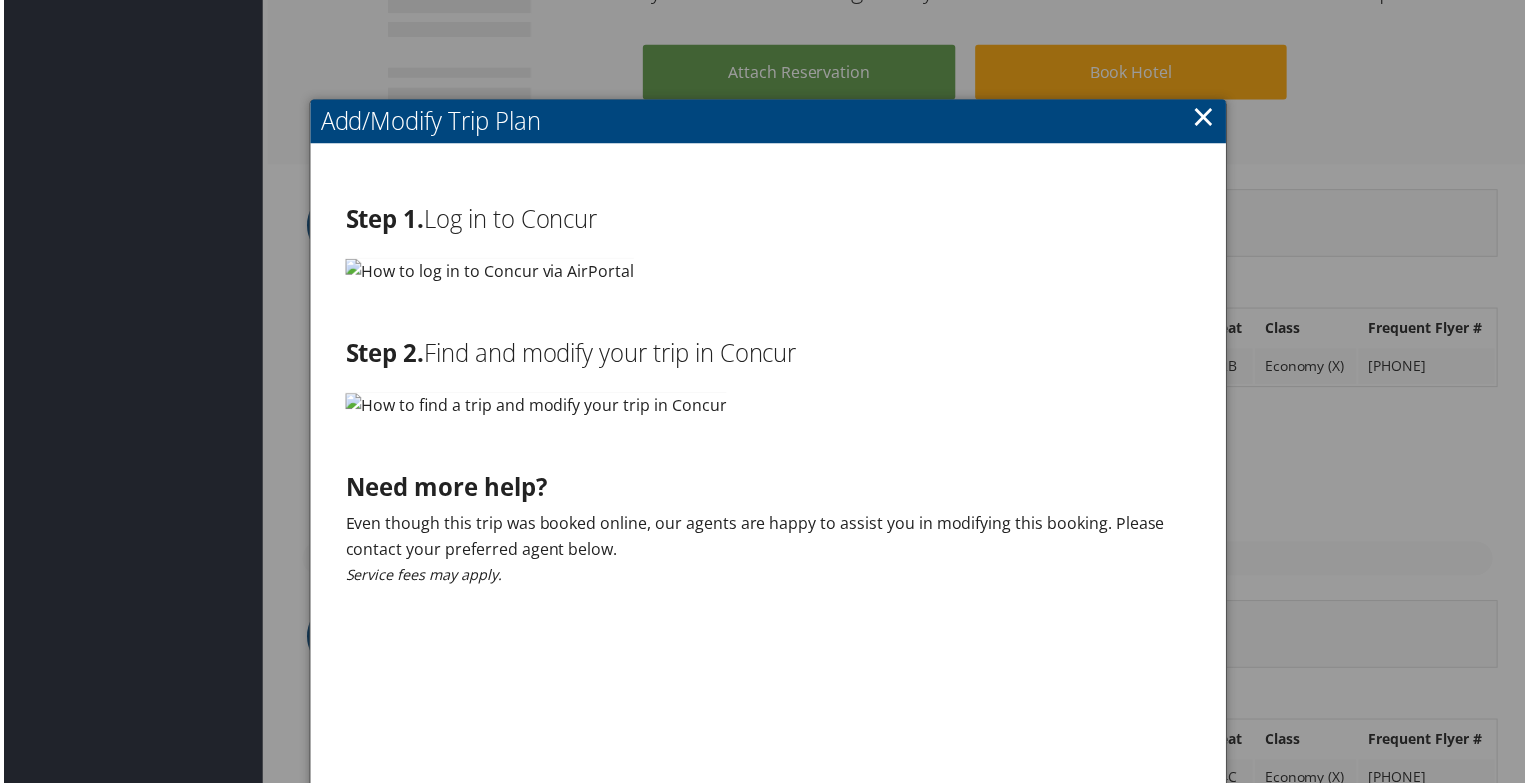 click at bounding box center [534, 406] 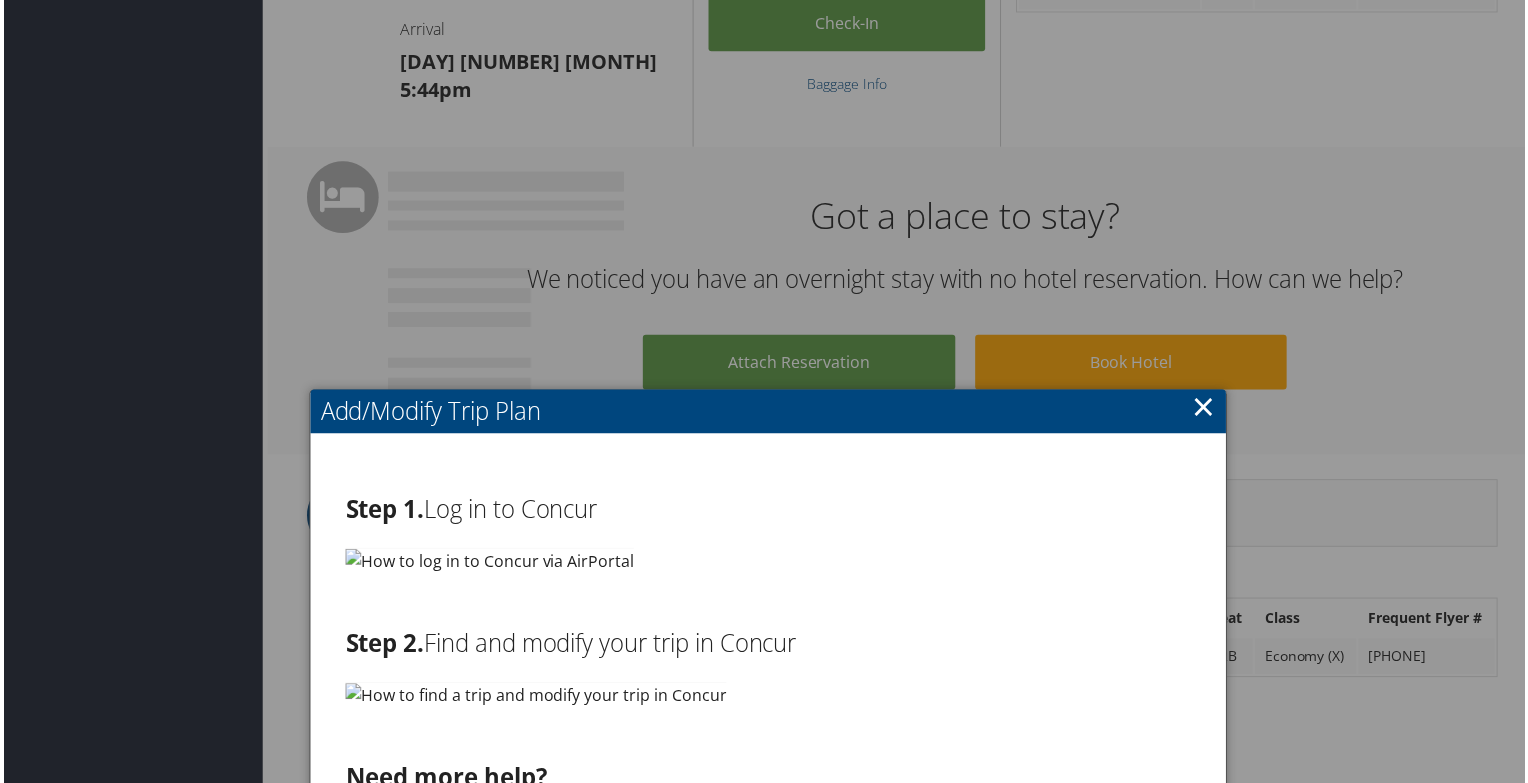 scroll, scrollTop: 900, scrollLeft: 0, axis: vertical 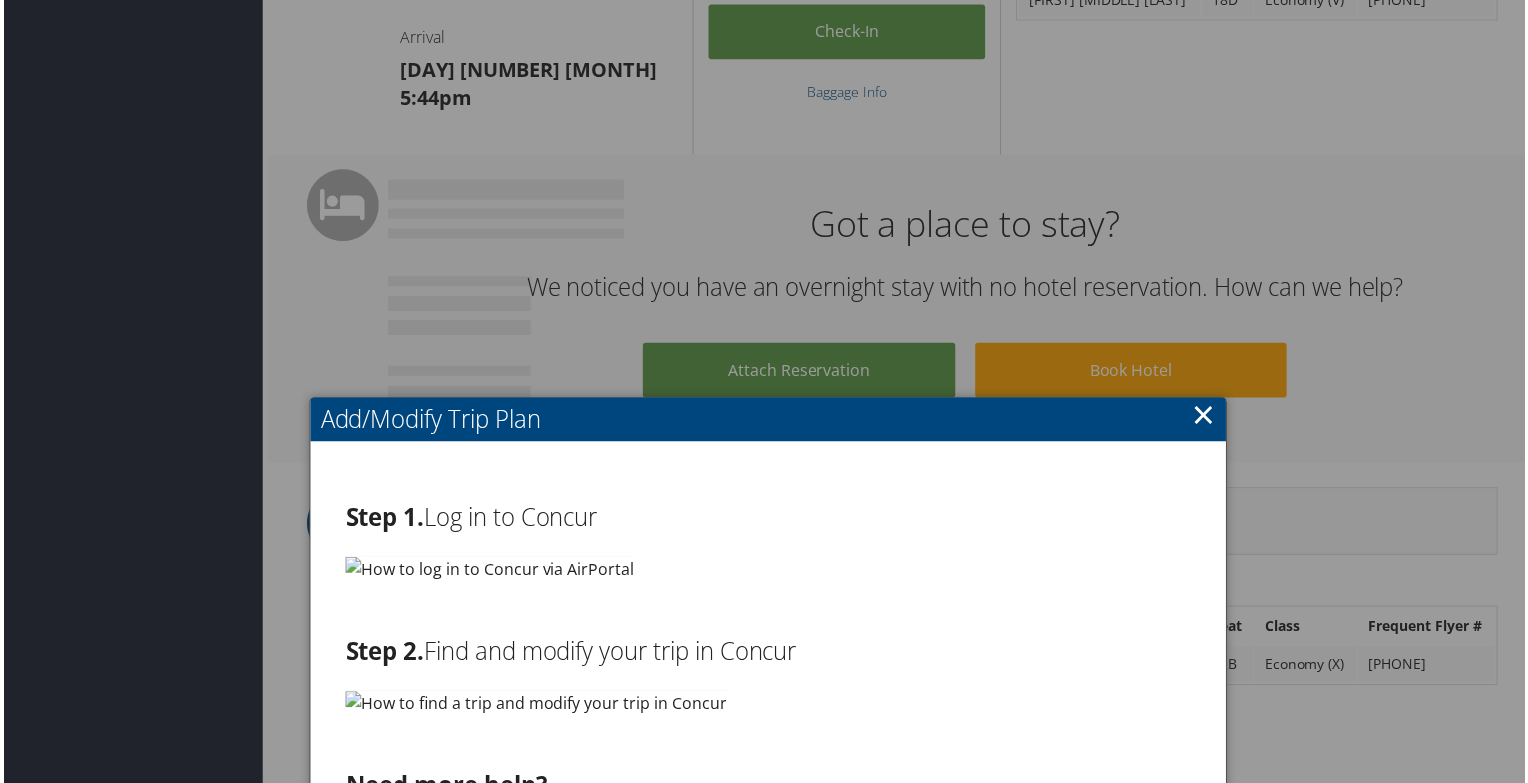 click on "×" at bounding box center [1205, 417] 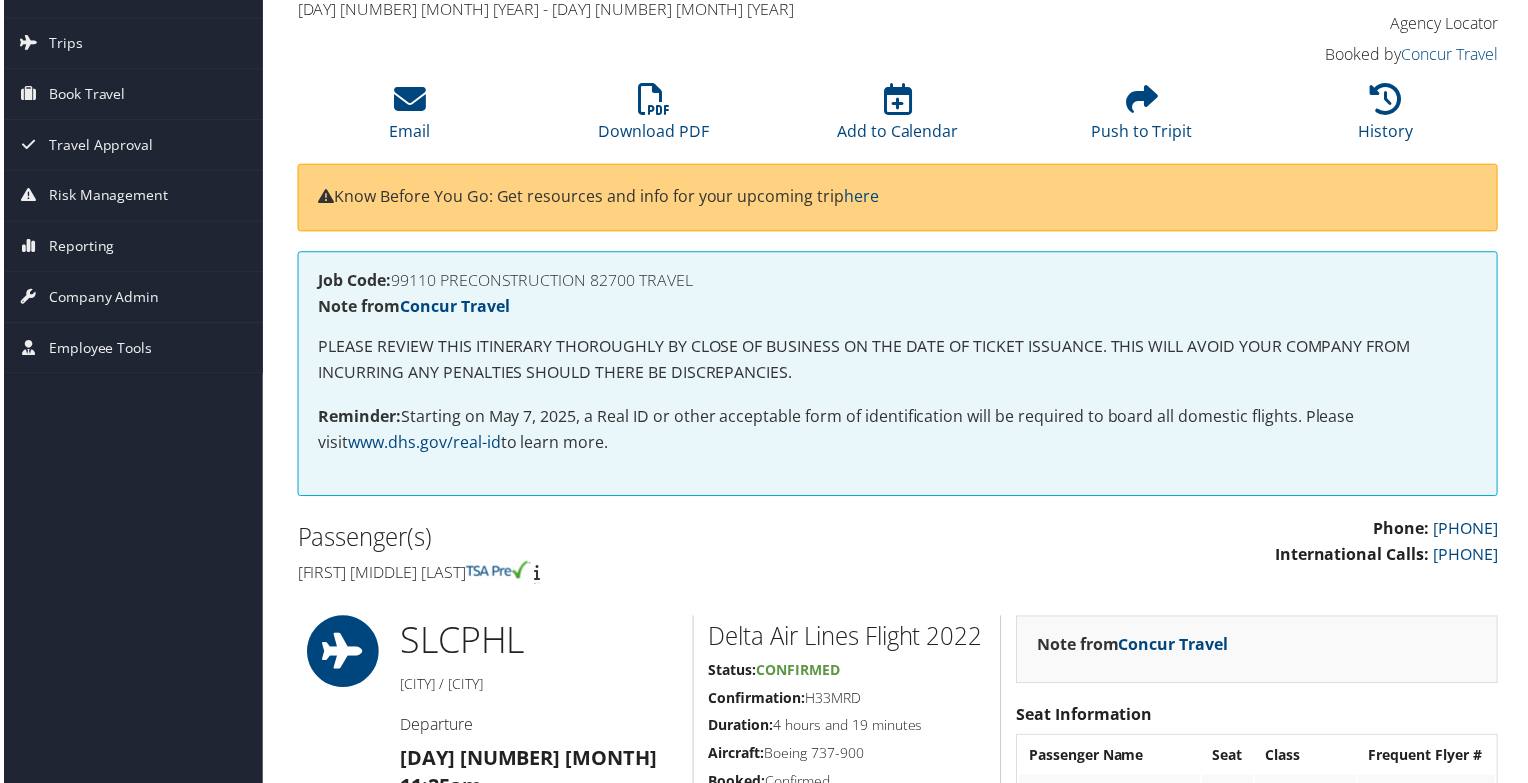 scroll, scrollTop: 0, scrollLeft: 0, axis: both 